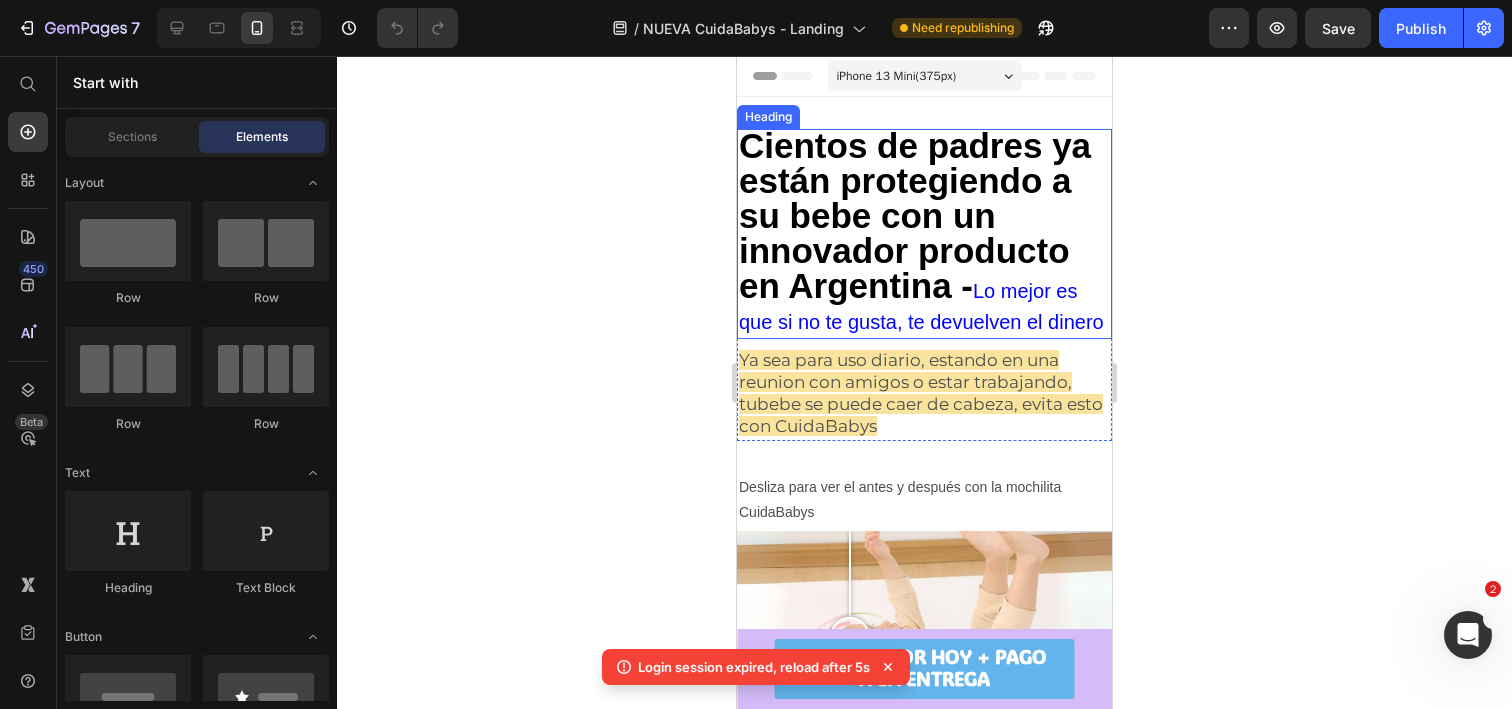 scroll, scrollTop: 0, scrollLeft: 0, axis: both 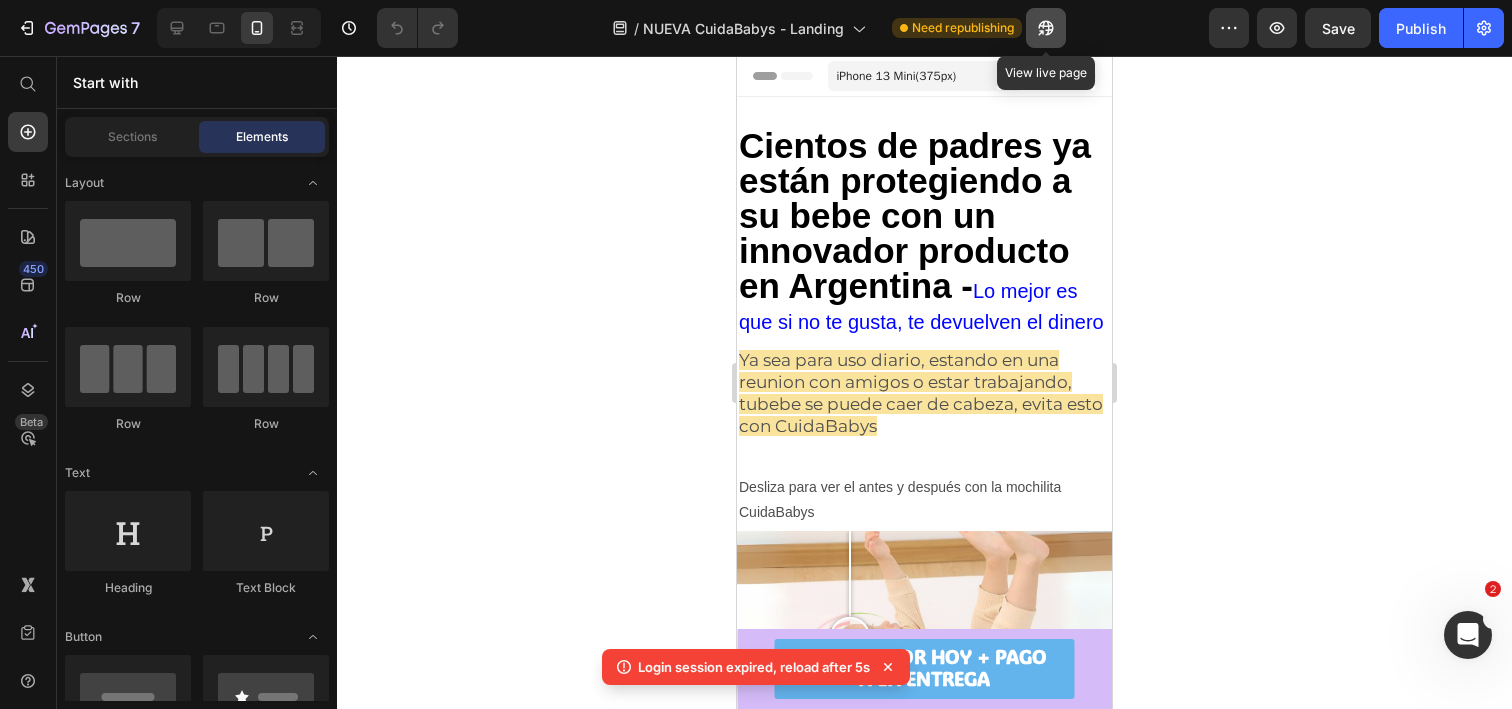click 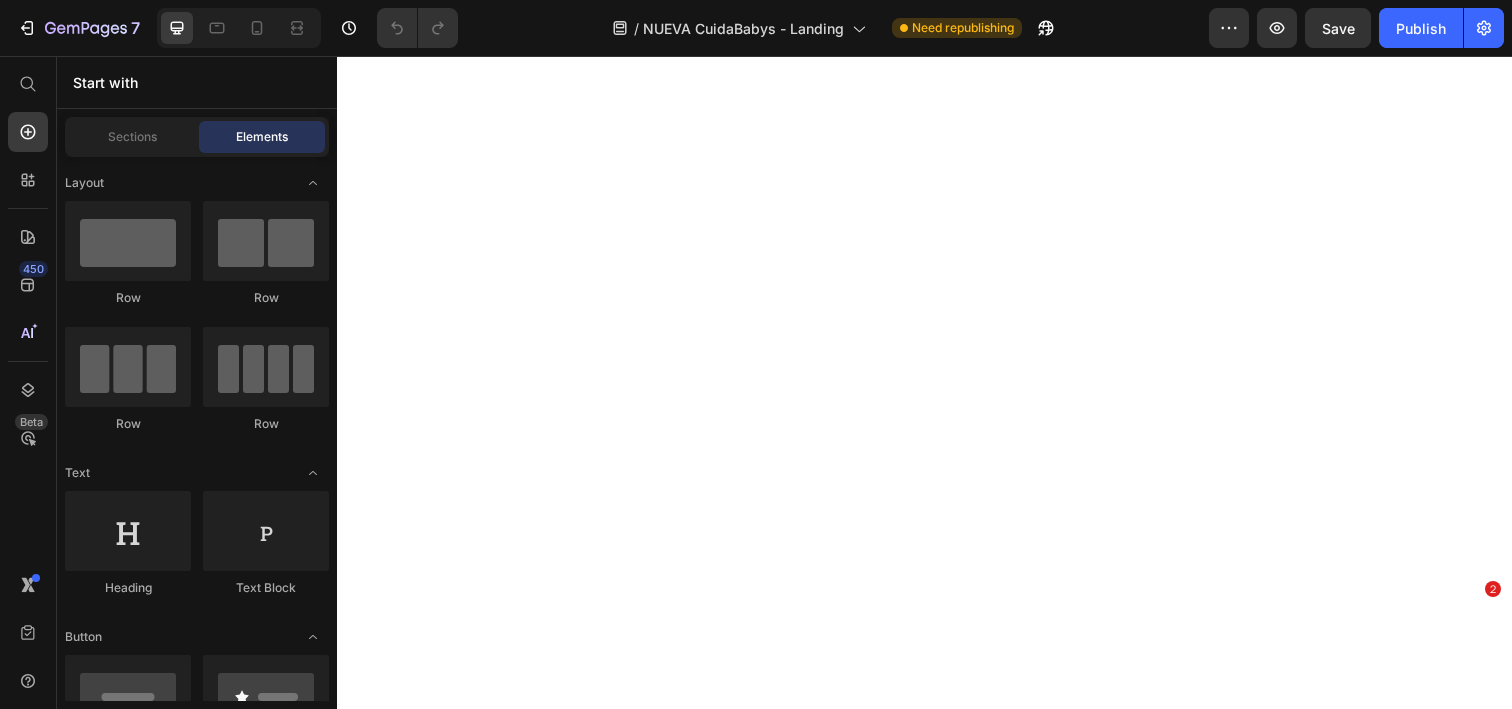 scroll, scrollTop: 0, scrollLeft: 0, axis: both 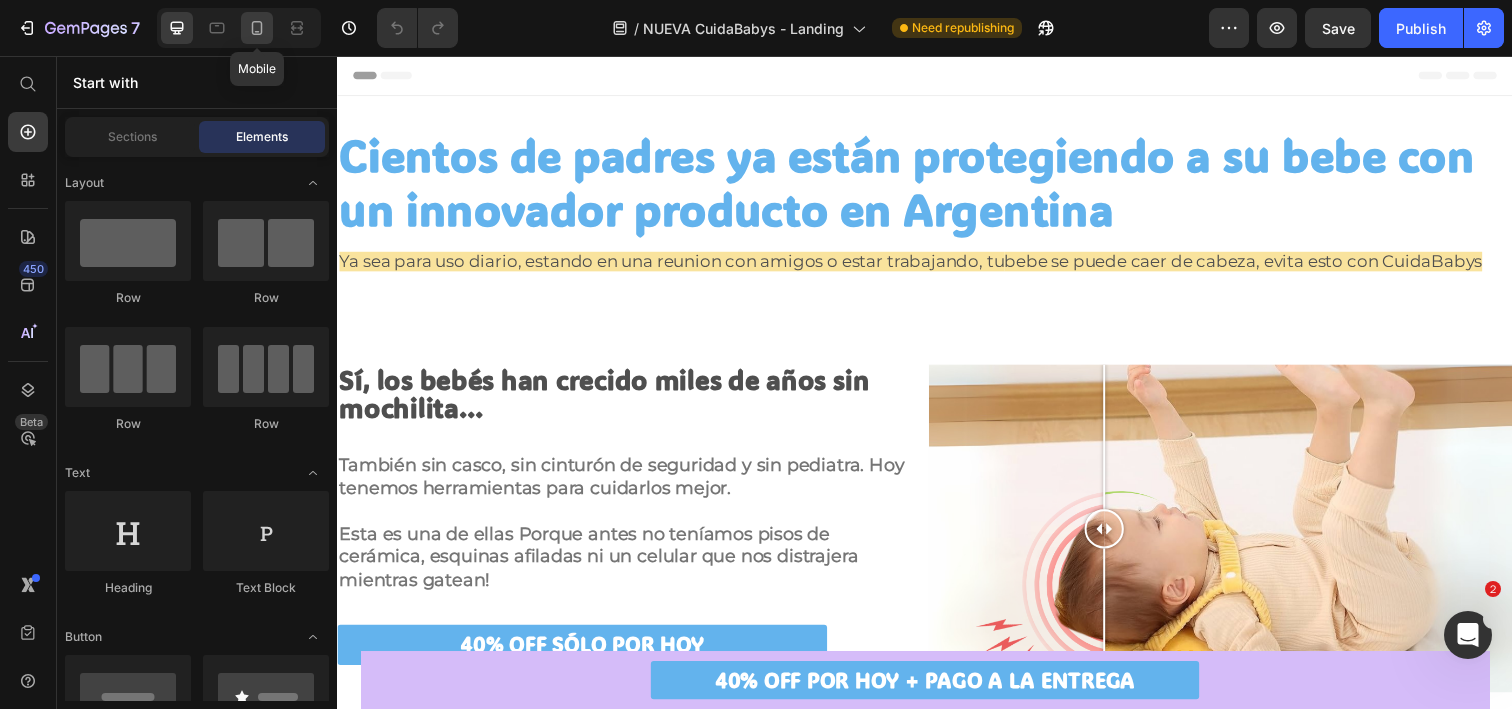 click 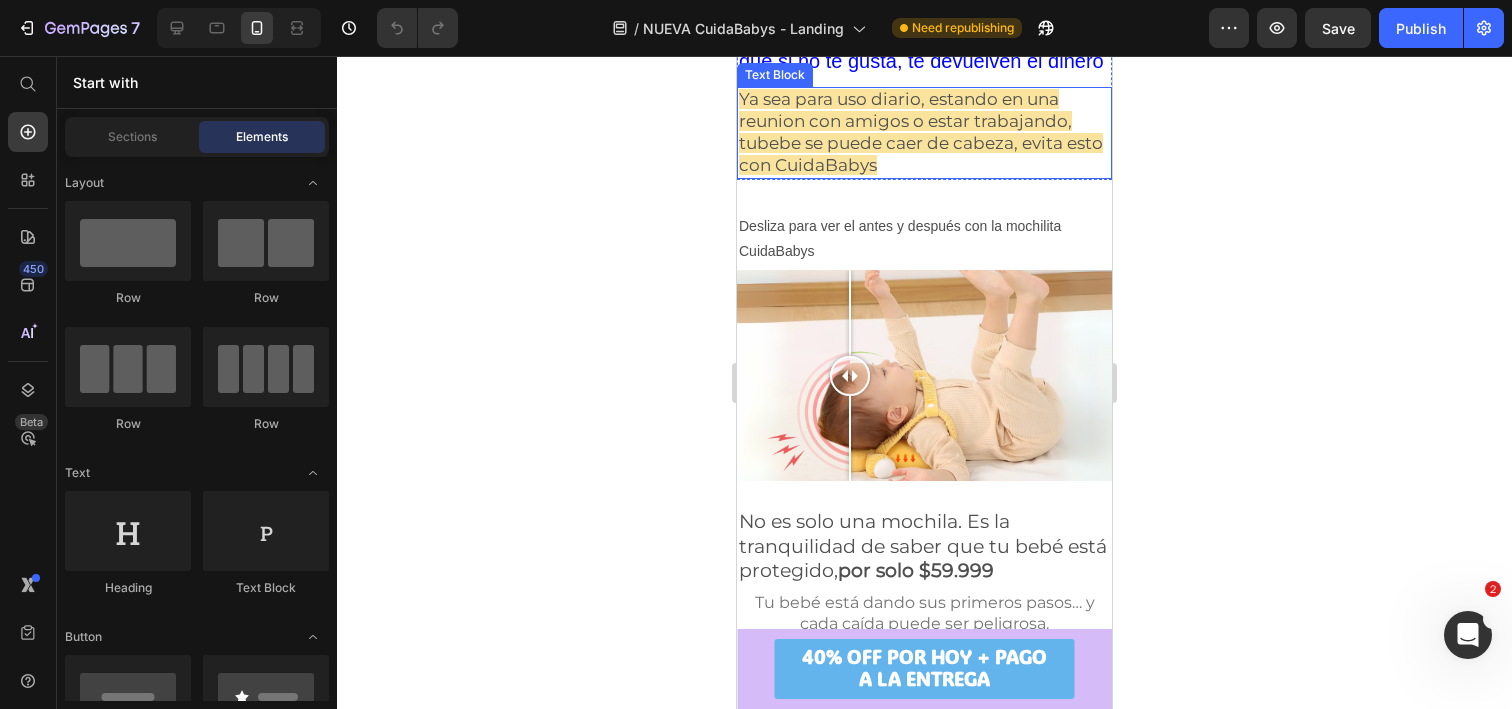 scroll, scrollTop: 267, scrollLeft: 0, axis: vertical 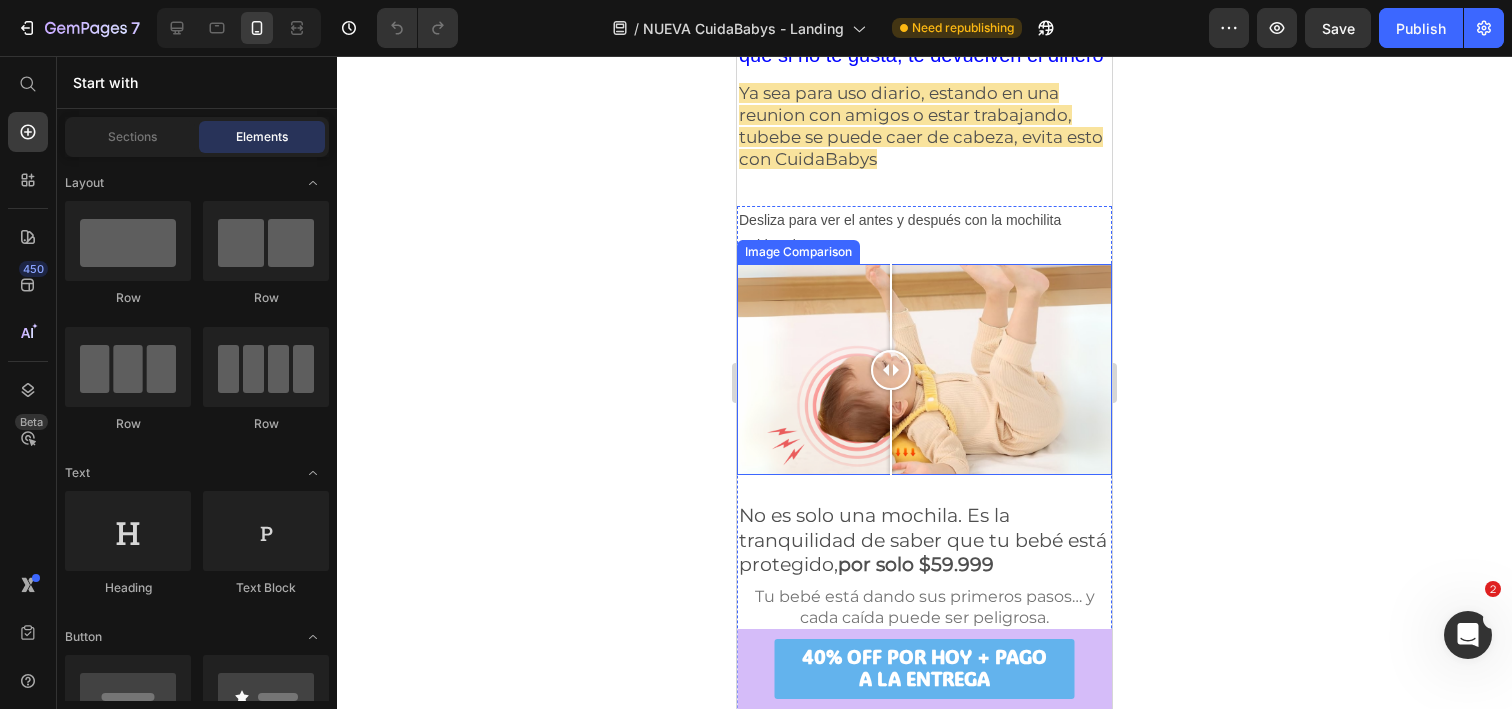 drag, startPoint x: 851, startPoint y: 366, endPoint x: 894, endPoint y: 369, distance: 43.104523 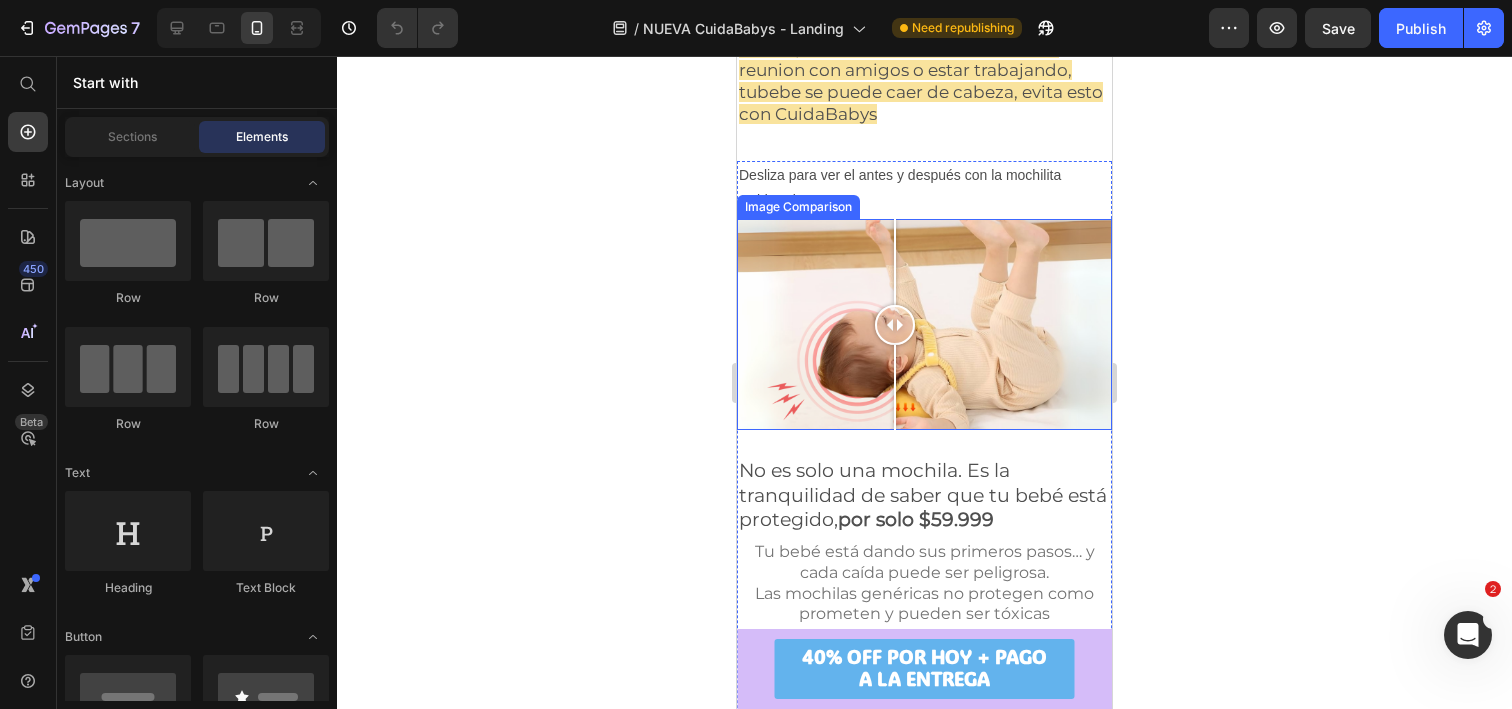 scroll, scrollTop: 320, scrollLeft: 0, axis: vertical 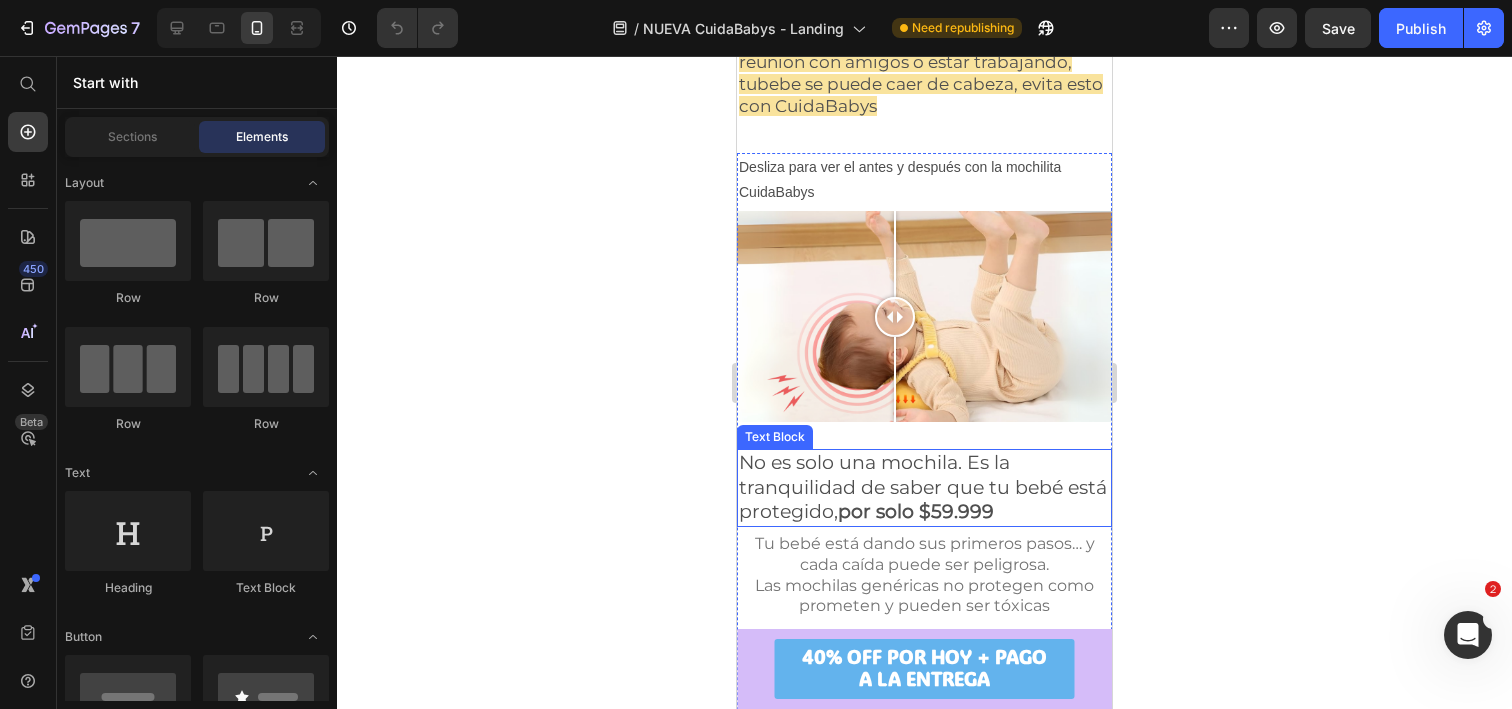 click on "por solo $59.999" at bounding box center (916, 511) 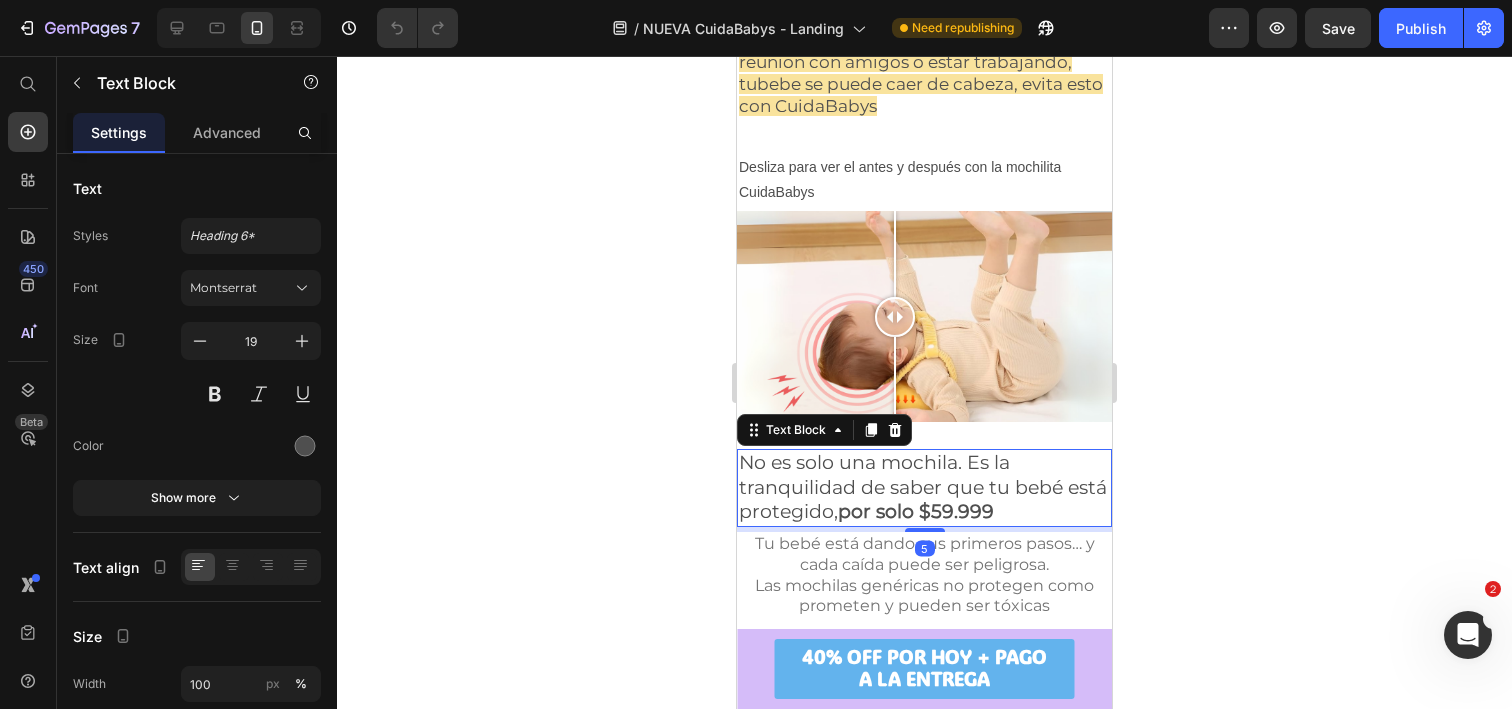 click on "No es solo una mochila. Es la tranquilidad de saber que tu bebé está protegido,  por solo $59.999" at bounding box center [924, 488] 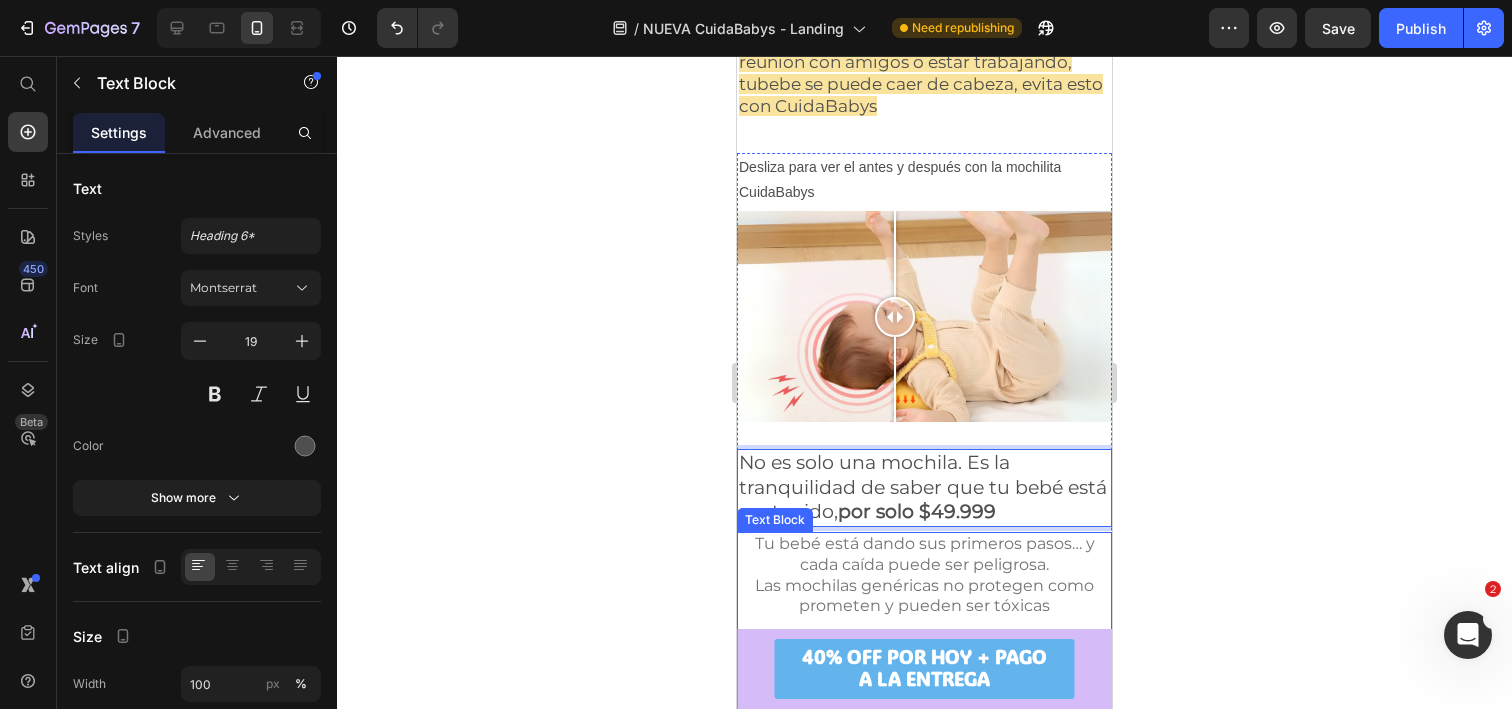 click 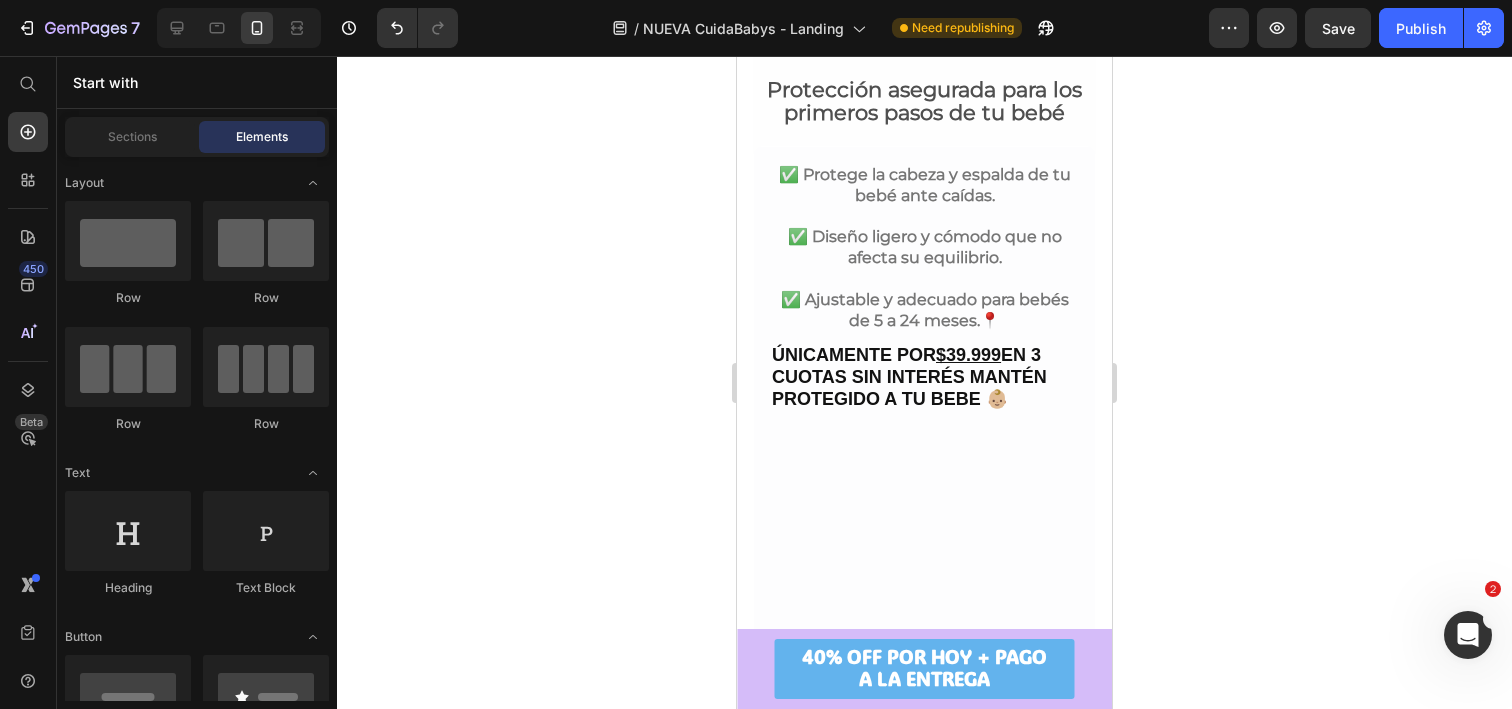 scroll, scrollTop: 1145, scrollLeft: 0, axis: vertical 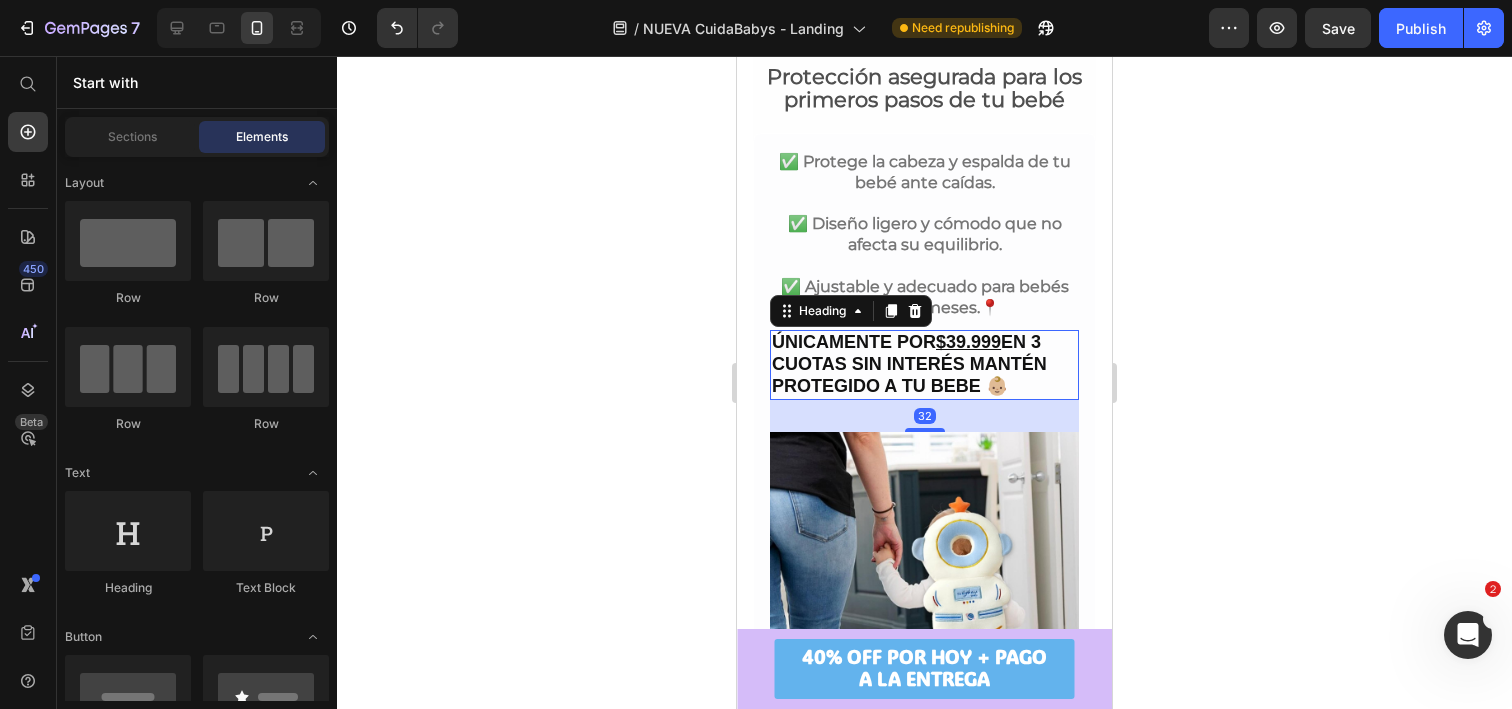 click on "ÚNICAMENTE POR  $39.999  EN 3 CUOTAS SIN INTERÉS MANTÉN PROTEGIDO A TU BEBE 👶🏼" at bounding box center (909, 364) 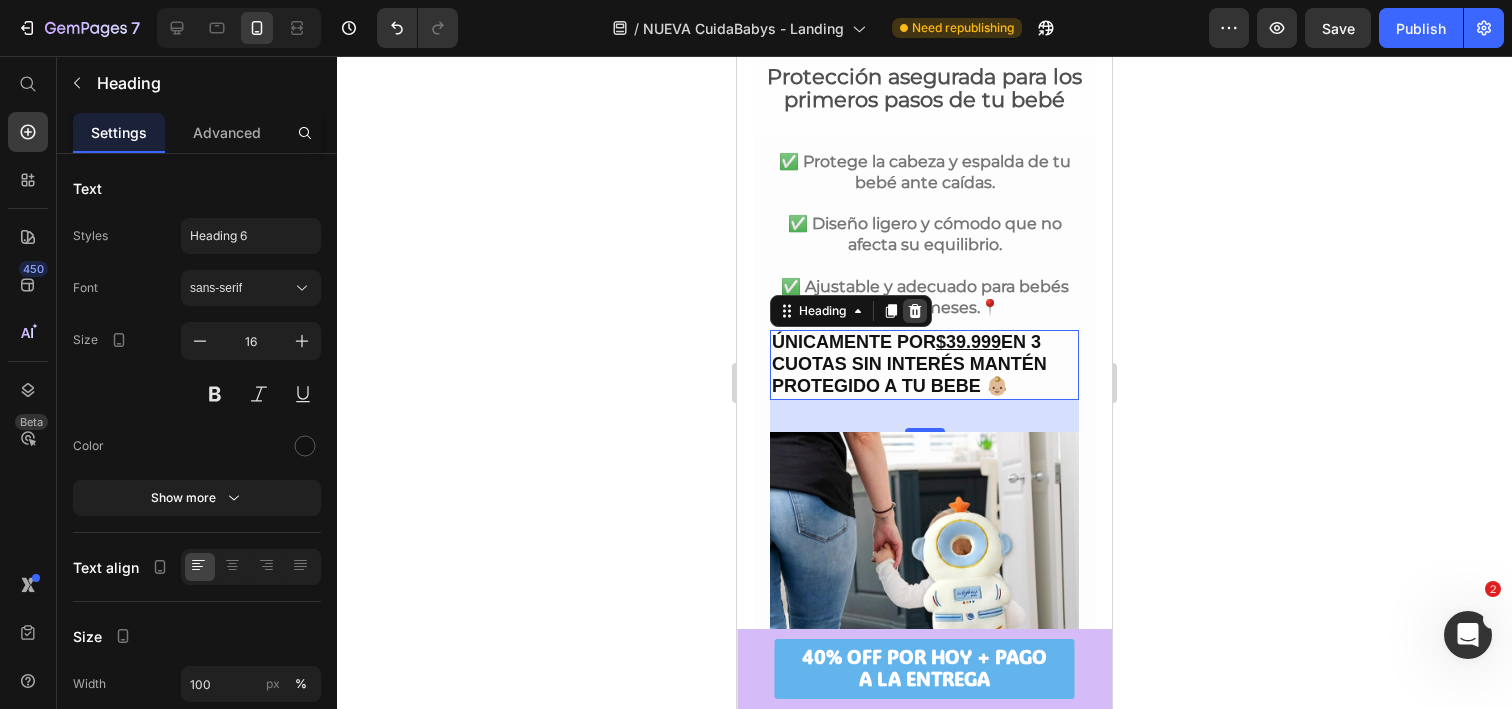 click 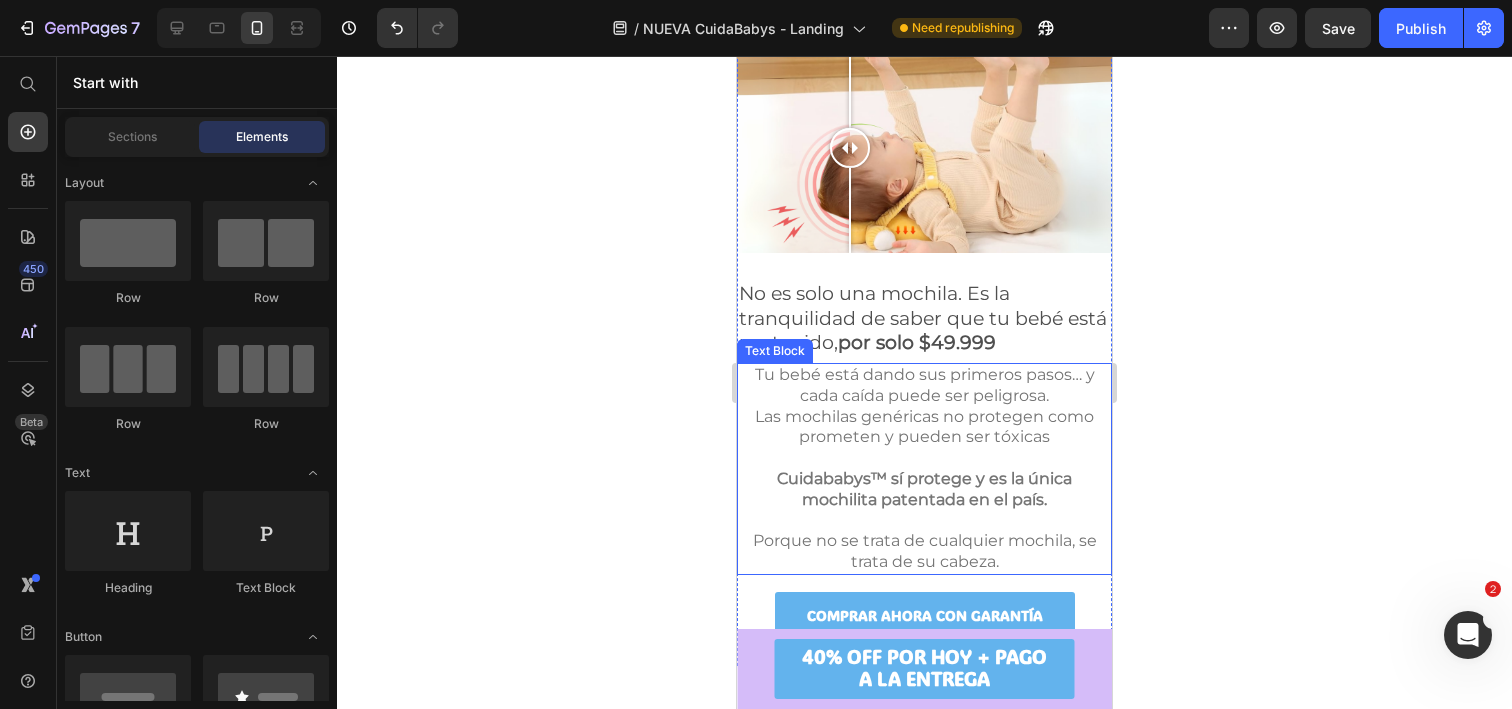 scroll, scrollTop: 488, scrollLeft: 0, axis: vertical 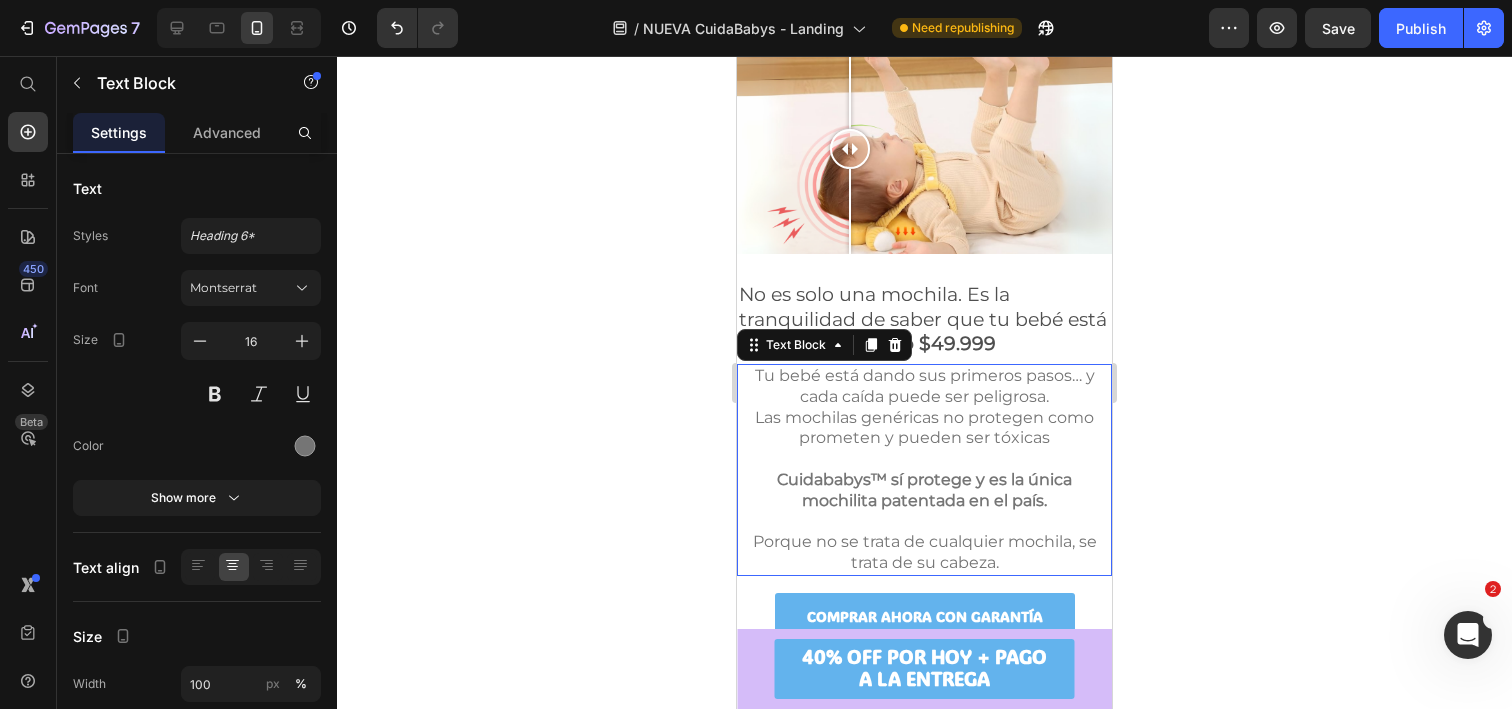click on "Tu bebé está dando sus primeros pasos… y cada caída puede ser peligrosa. Las mochilas genéricas no protegen como prometen y pueden ser tóxicas" at bounding box center [924, 407] 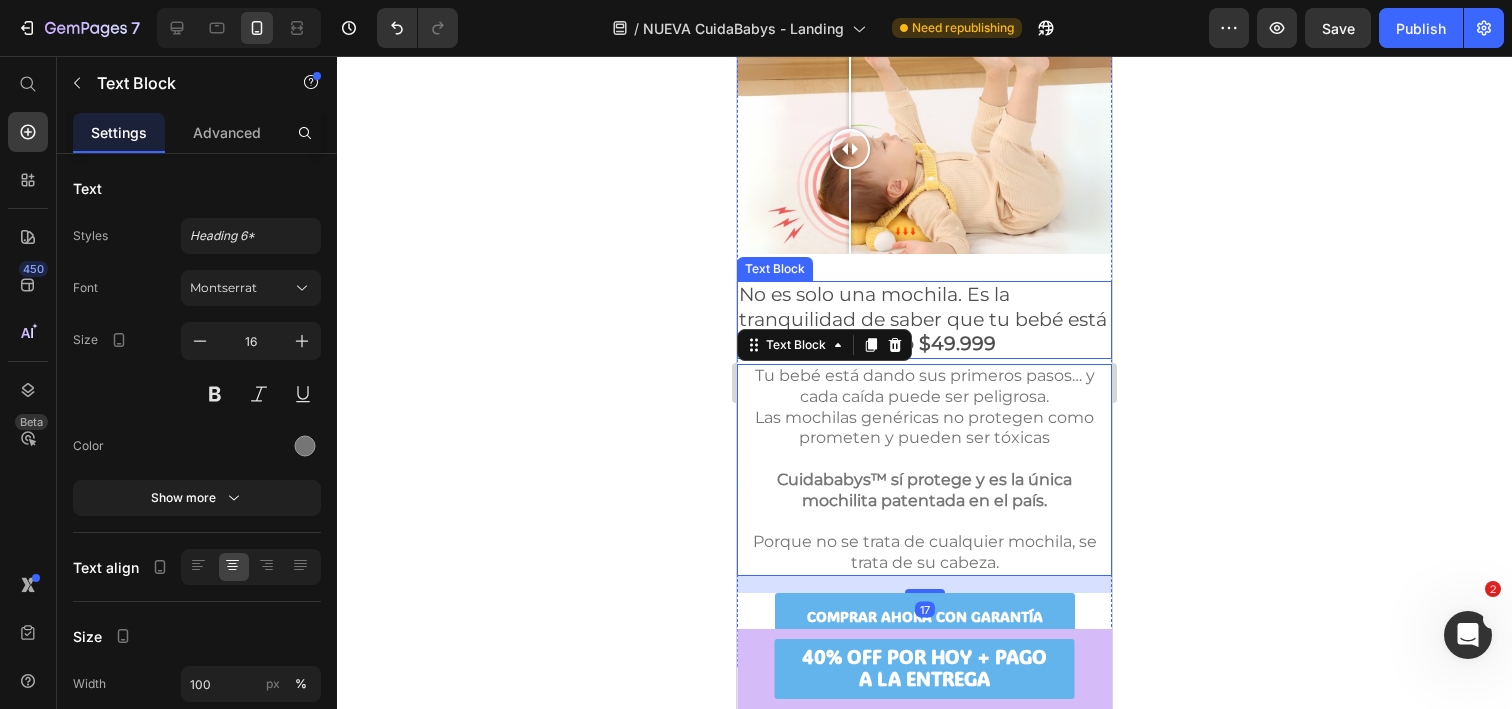 click on "No es solo una mochila. Es la tranquilidad de saber que tu bebé está protegido,  por solo $49.999" at bounding box center [924, 320] 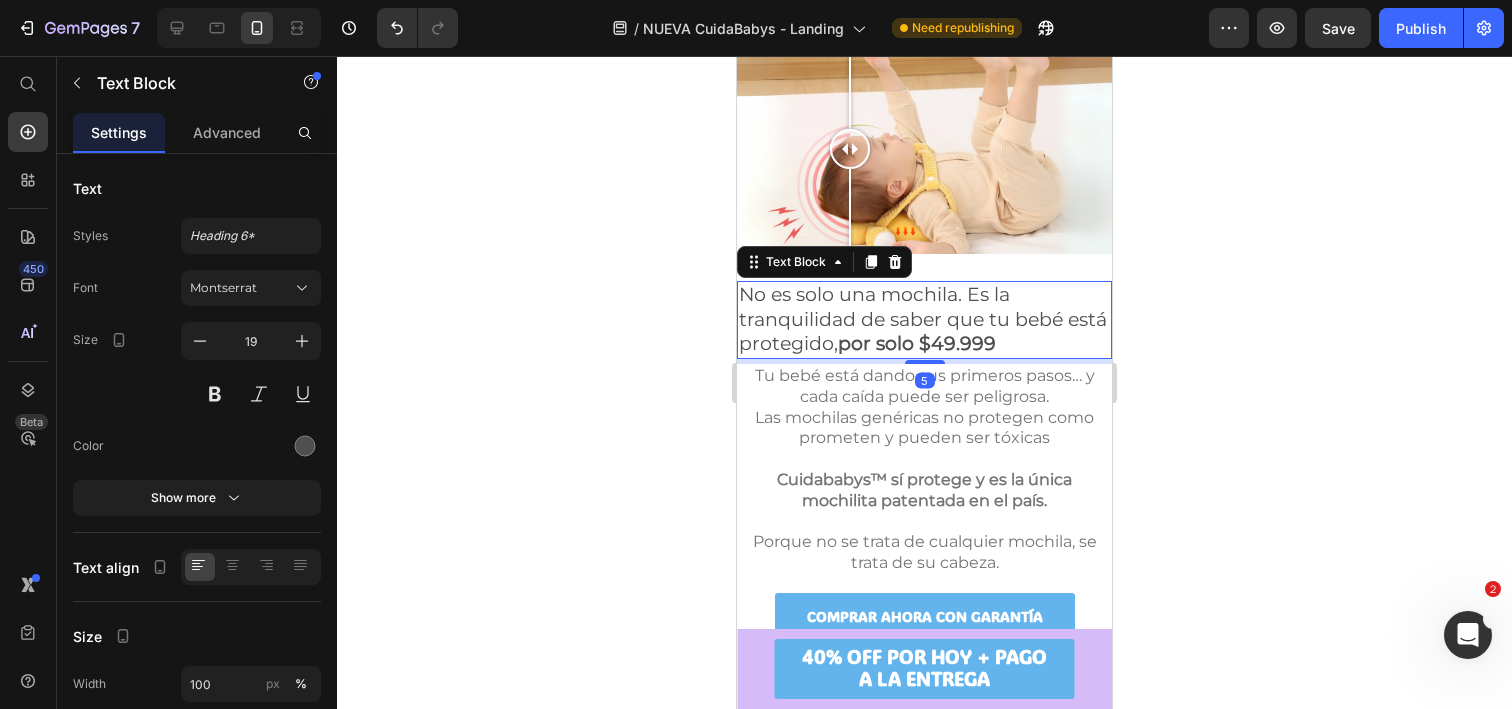 click on "No es solo una mochila. Es la tranquilidad de saber que tu bebé está protegido,  por solo $49.999" at bounding box center [924, 320] 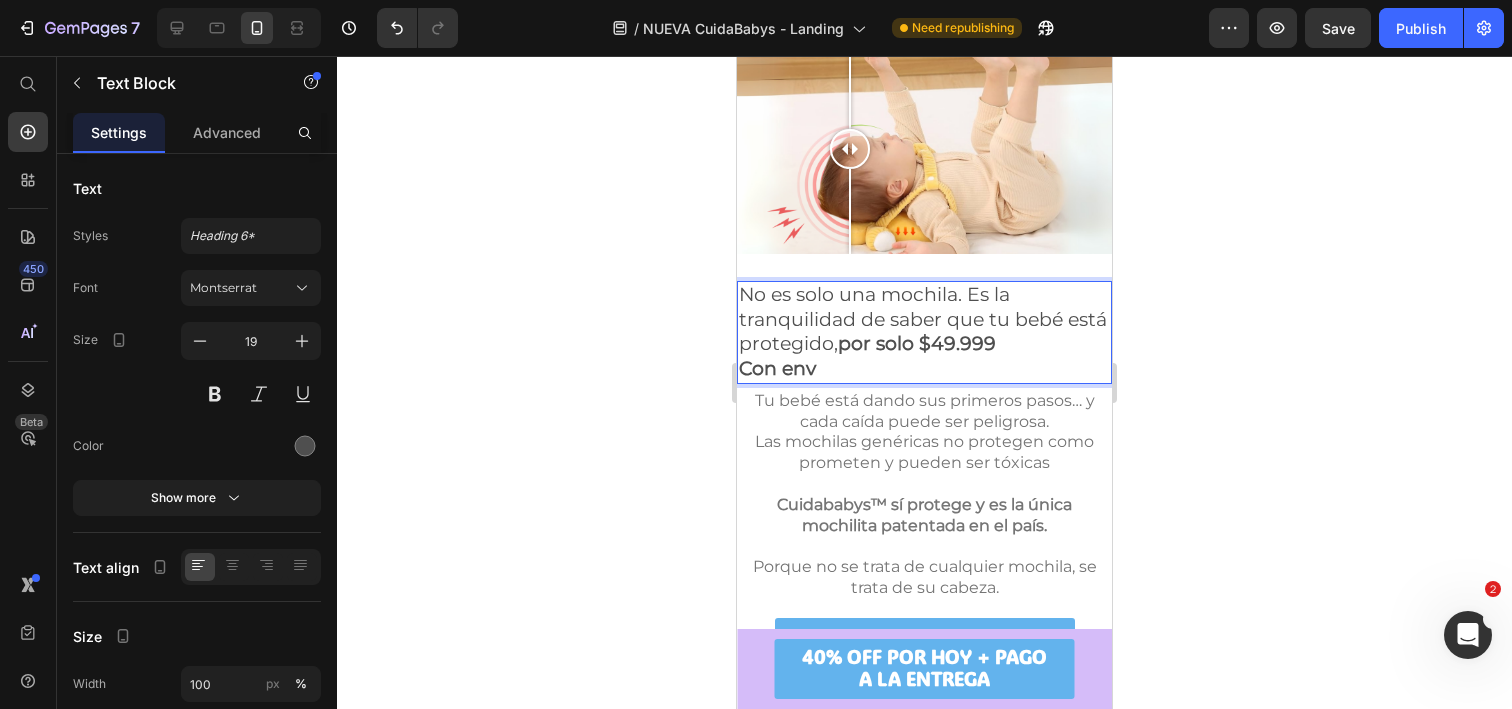 type 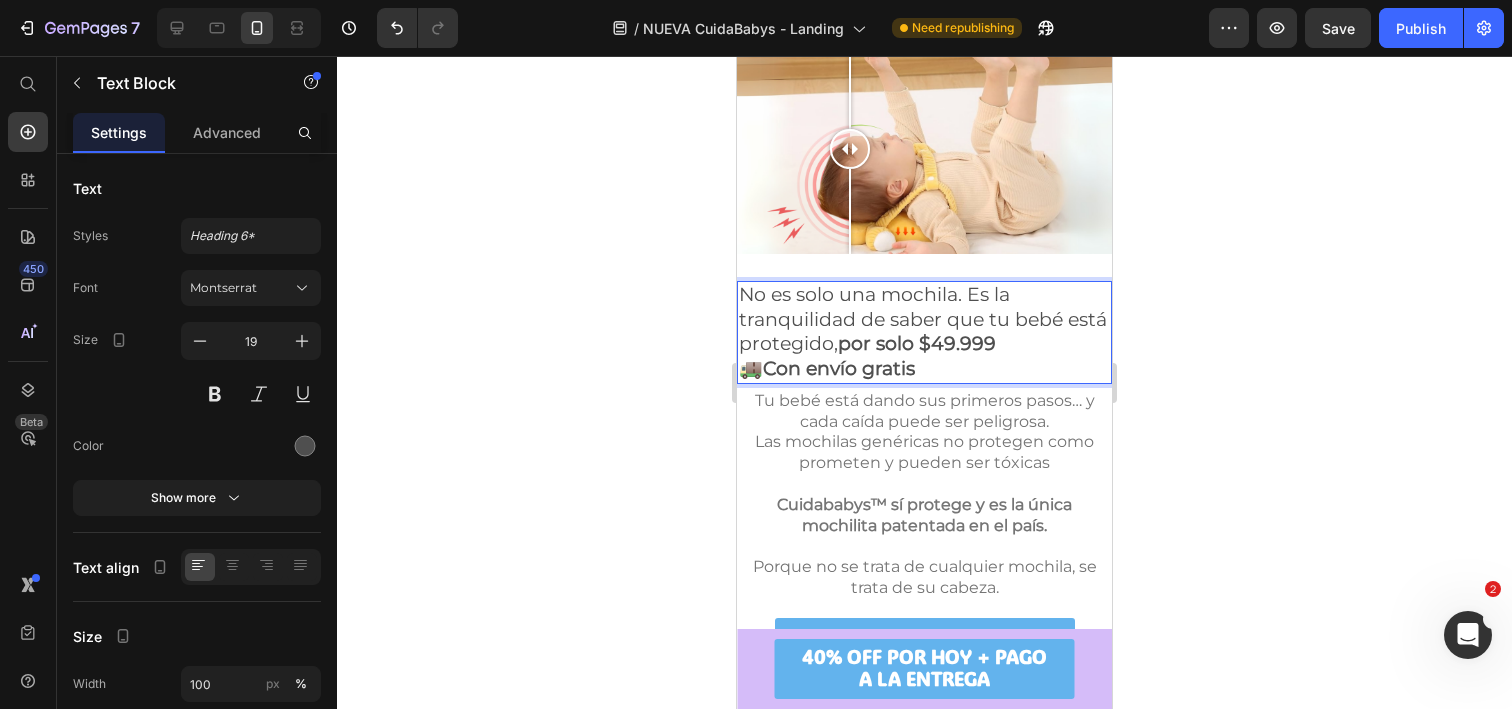click on "🚚Con envío gratis" at bounding box center [924, 369] 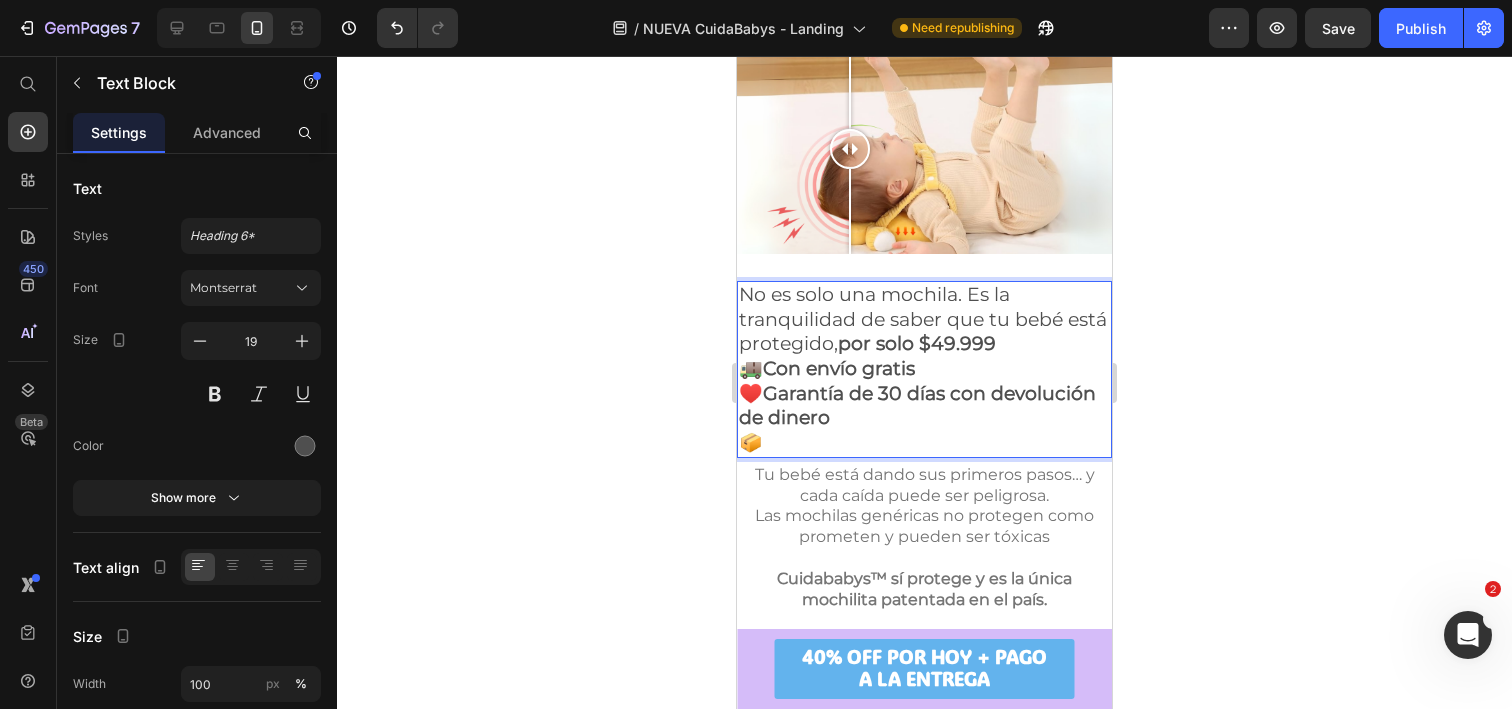 click on "🚚Con envío gratis" at bounding box center (827, 368) 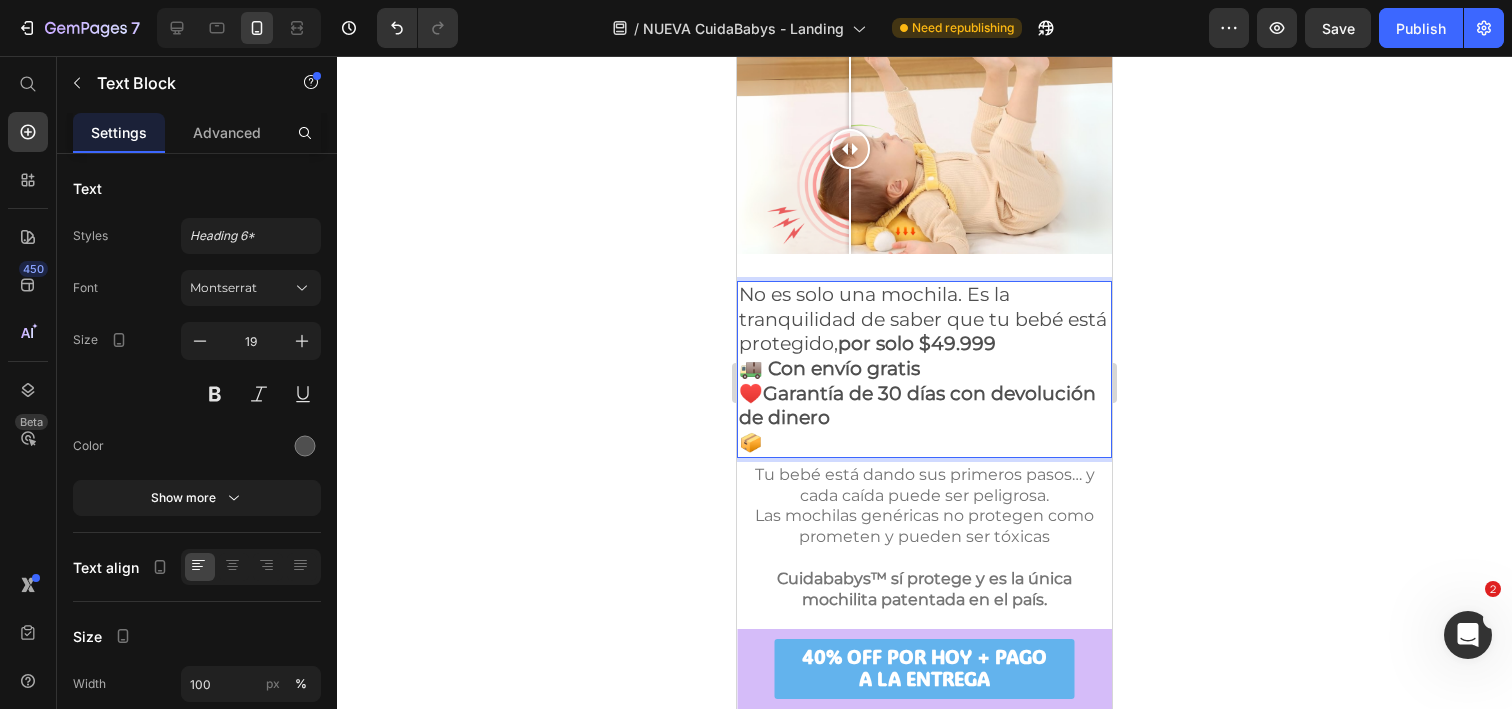 click on "♥️Garantía de 30 días con devolución de dinero" at bounding box center (917, 406) 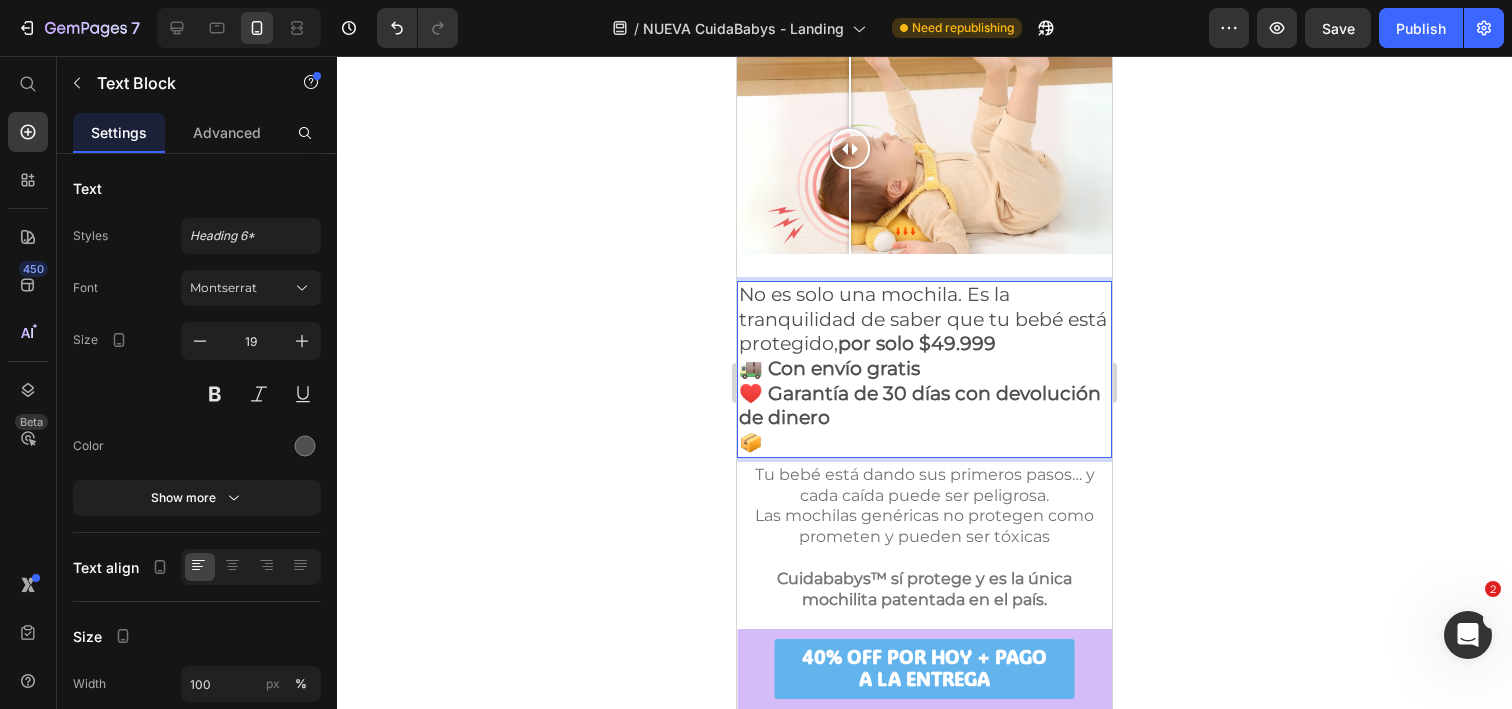 click on "📦" at bounding box center [924, 443] 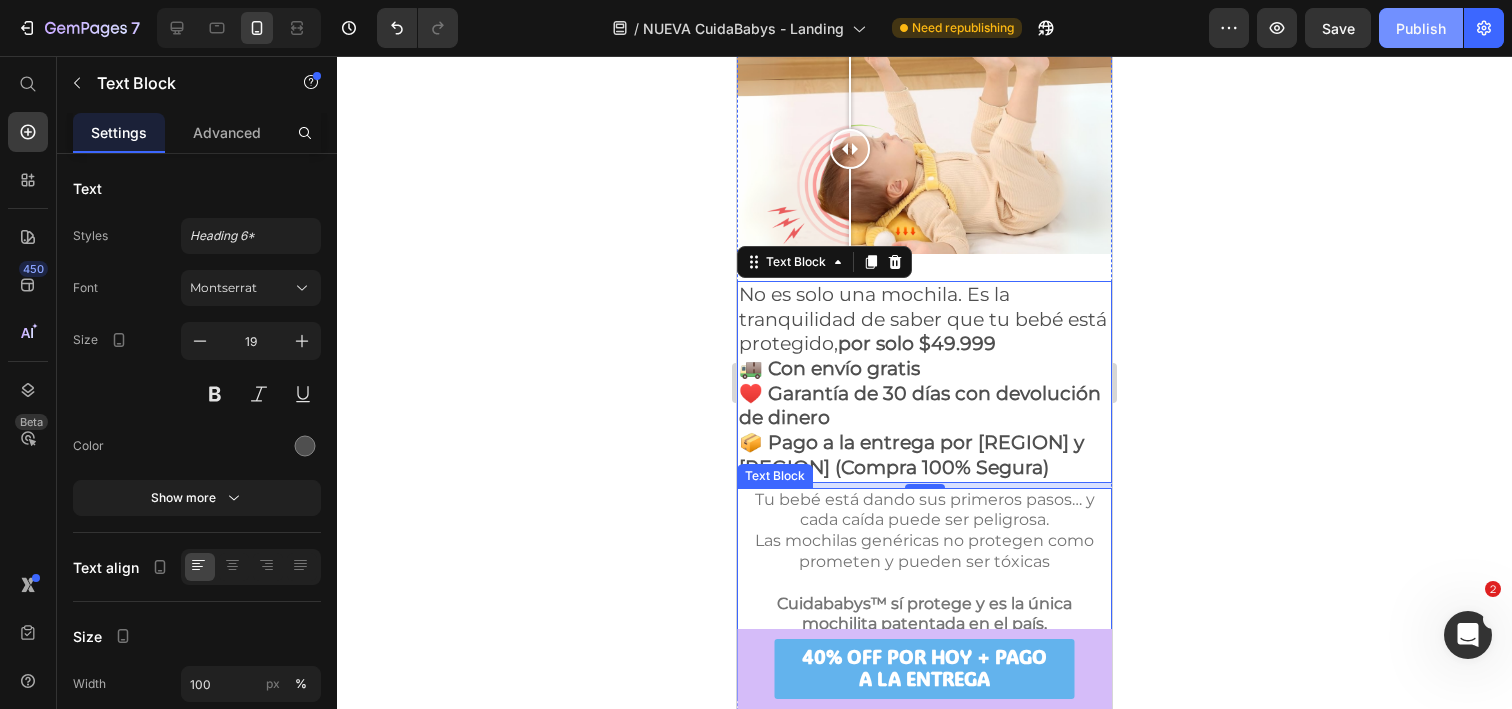 click on "Publish" at bounding box center [1421, 28] 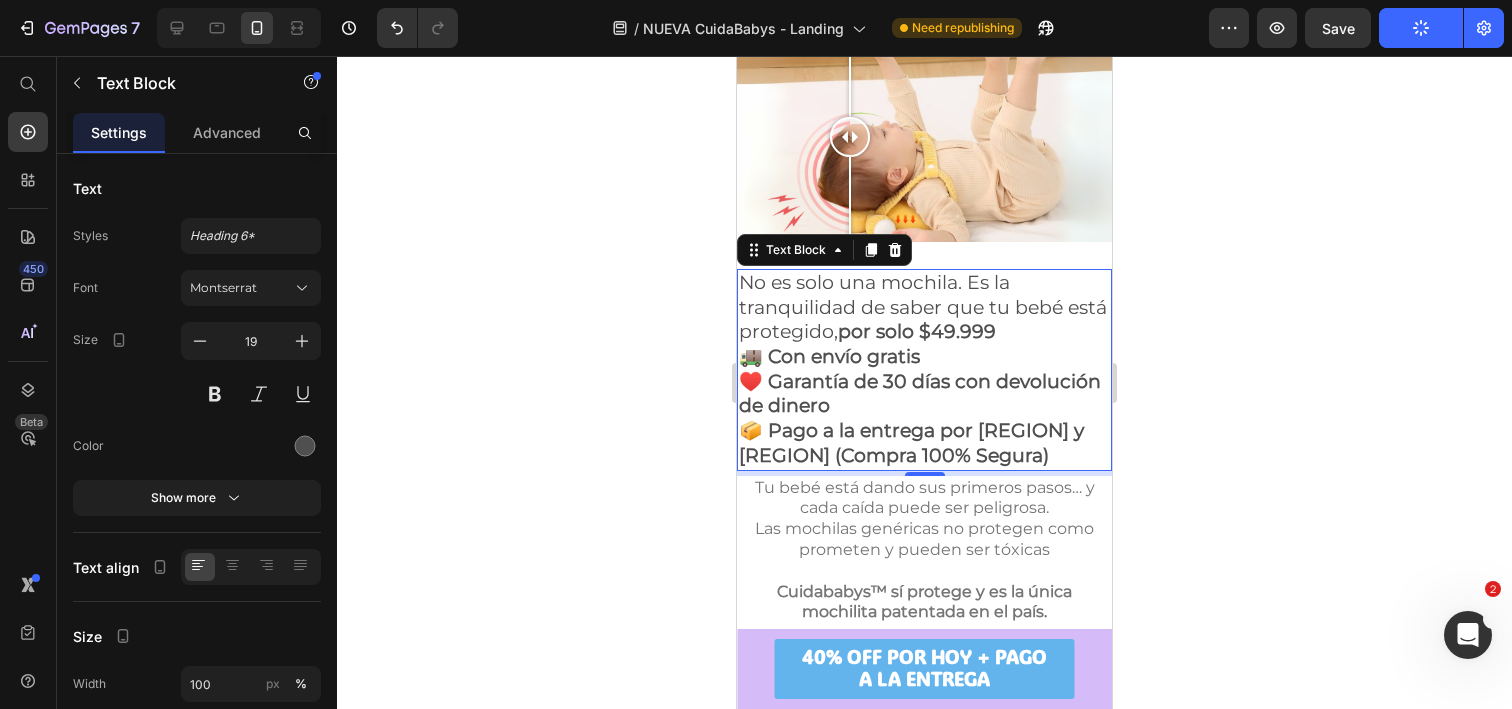scroll, scrollTop: 502, scrollLeft: 0, axis: vertical 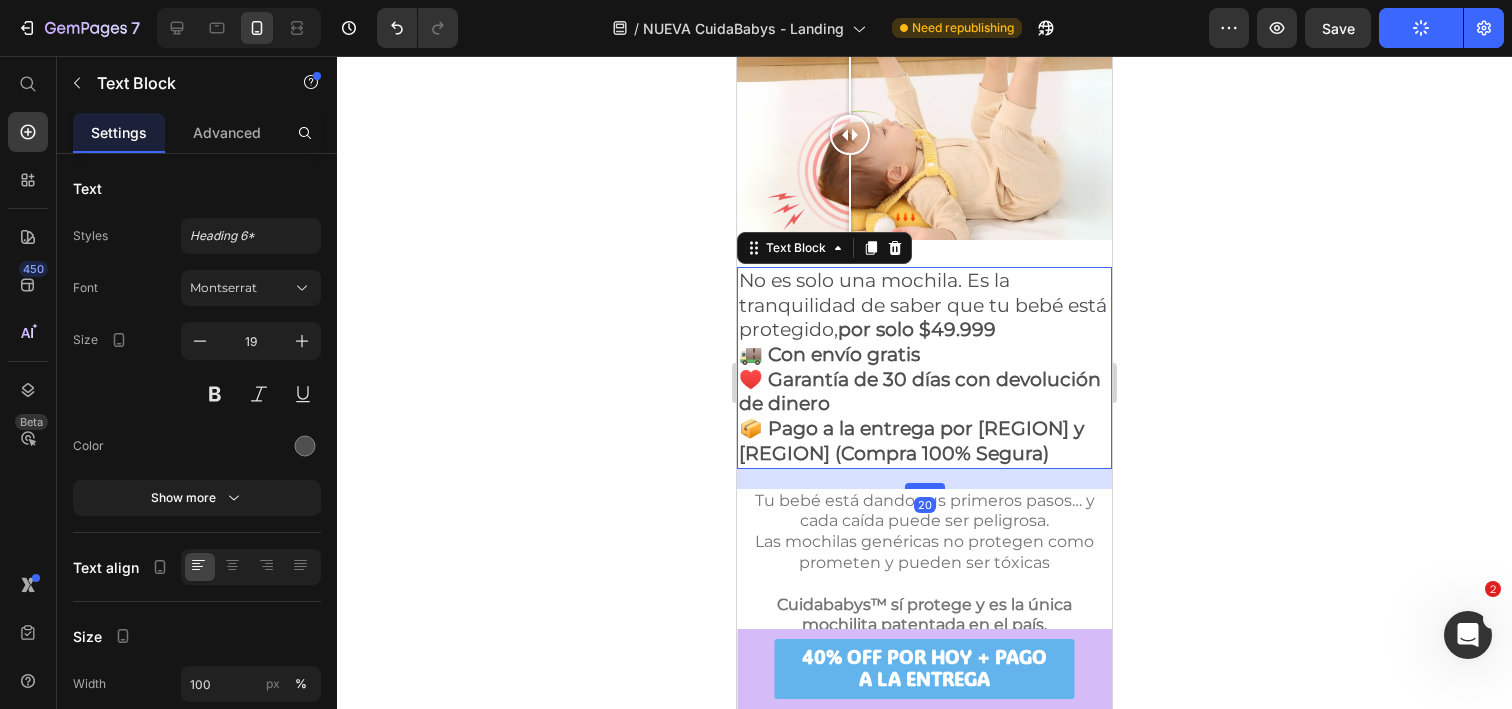 drag, startPoint x: 924, startPoint y: 462, endPoint x: 924, endPoint y: 477, distance: 15 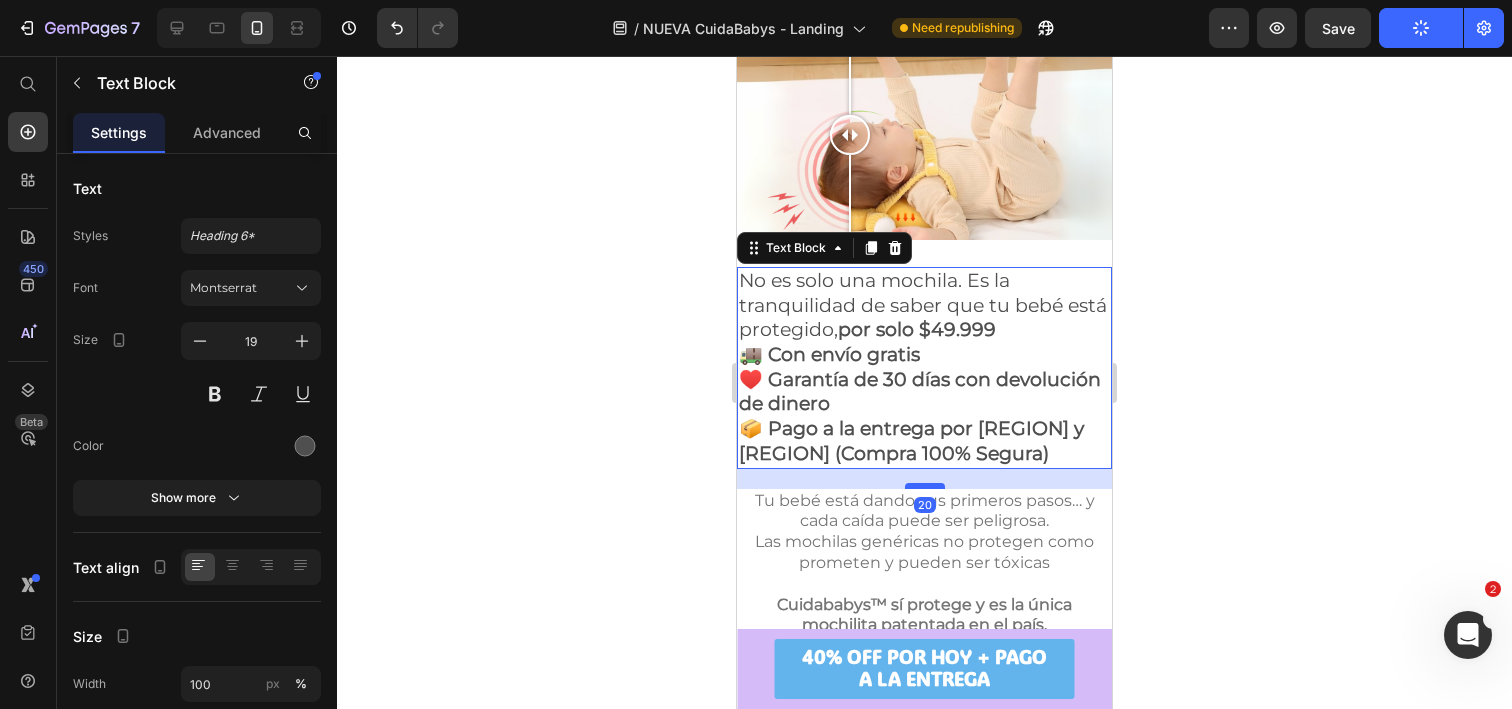 click at bounding box center (925, 486) 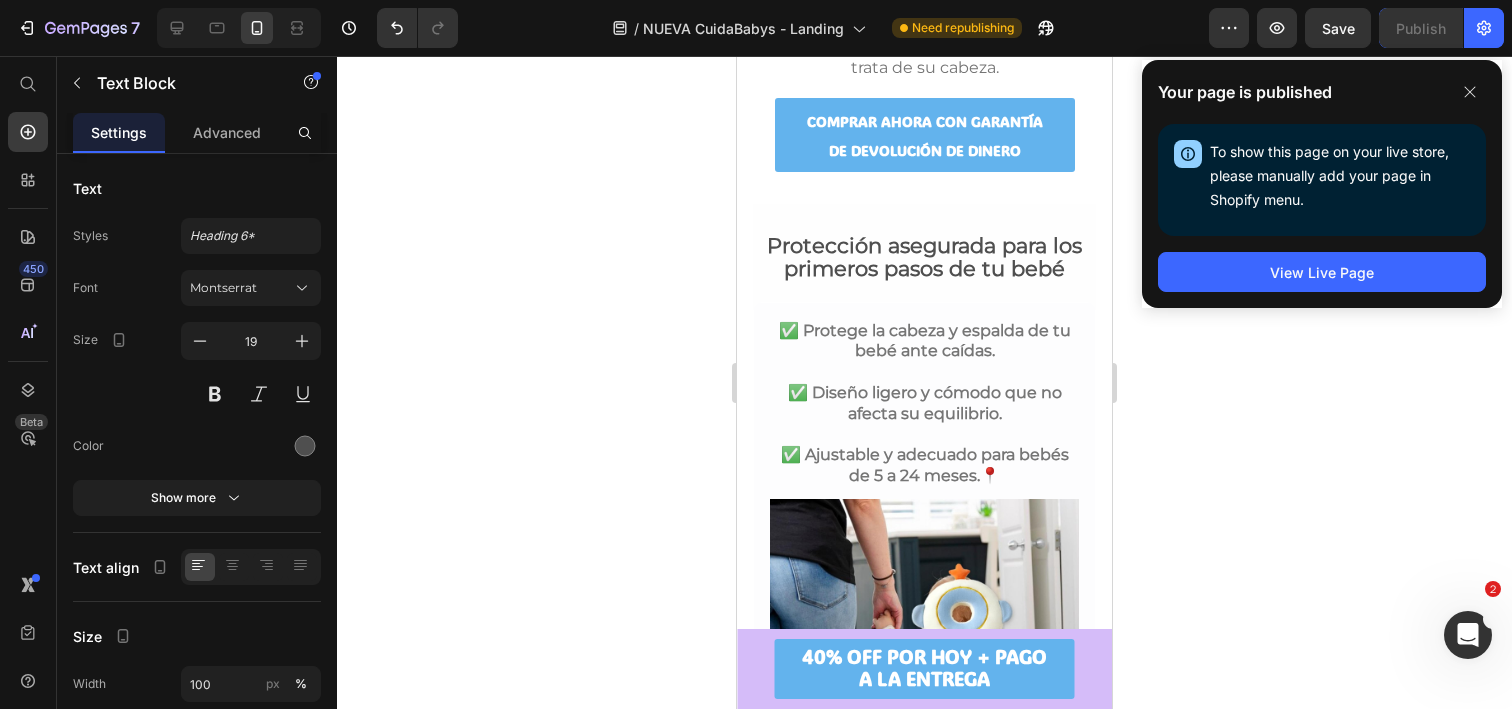 scroll, scrollTop: 1120, scrollLeft: 0, axis: vertical 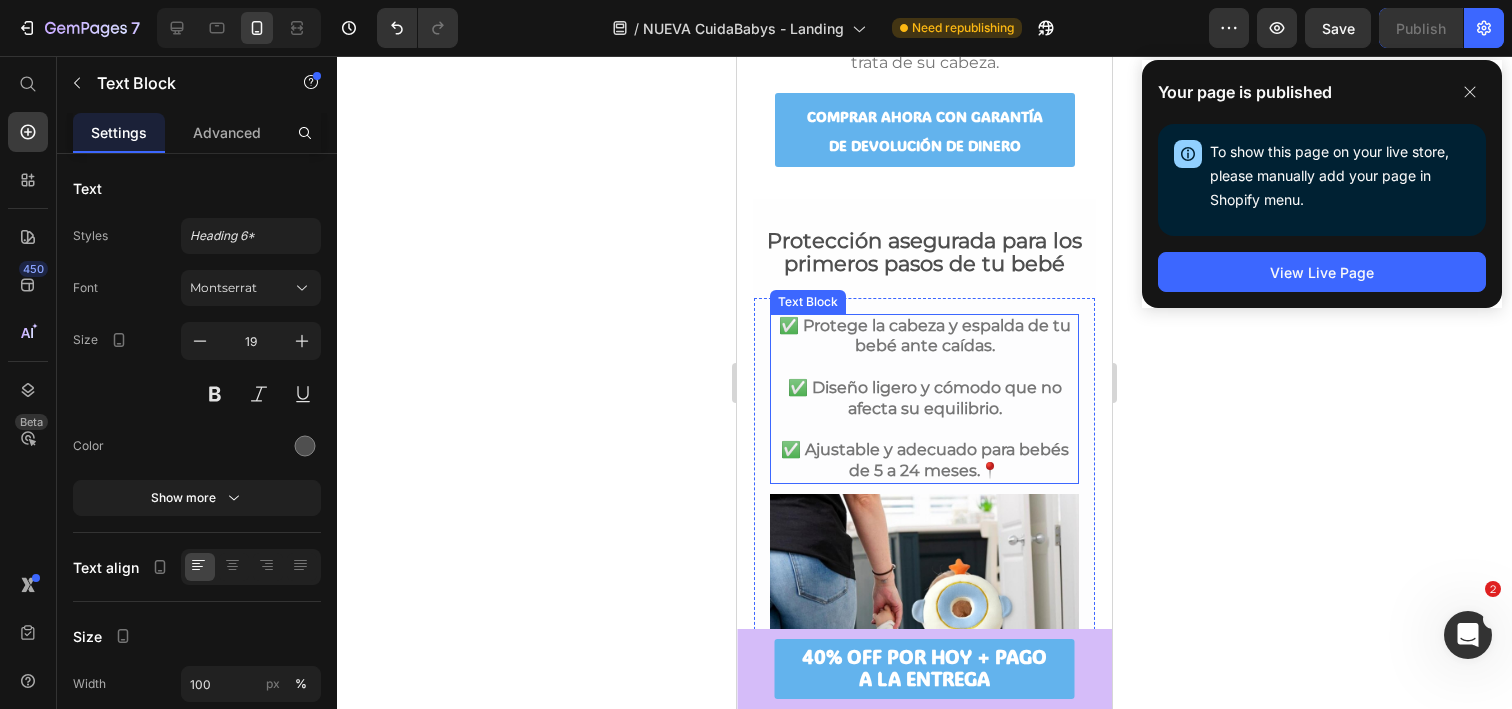 click on "✅ Diseño ligero y cómodo que no afecta su equilibrio." at bounding box center (925, 398) 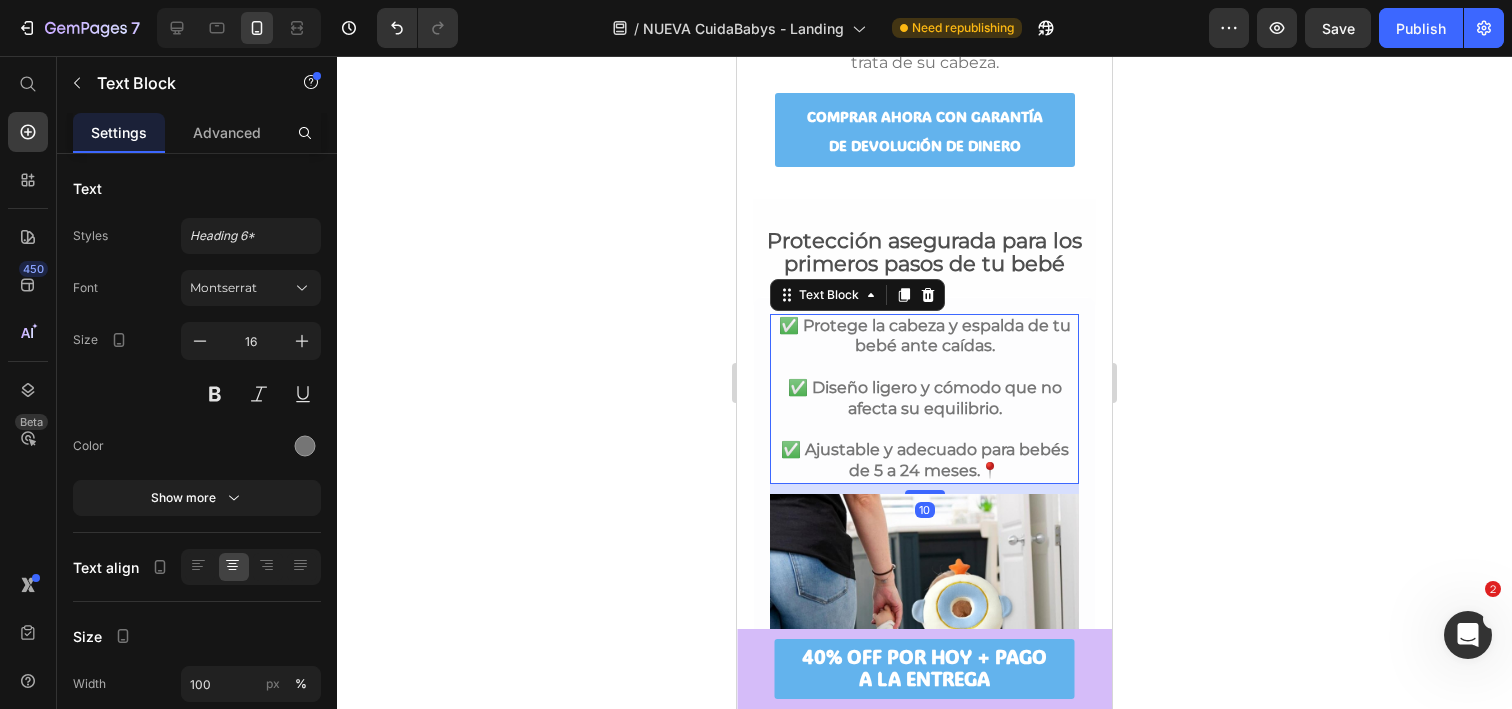 click on "✅ Ajustable y adecuado para bebés de 5 a 24 meses.📍" at bounding box center [925, 460] 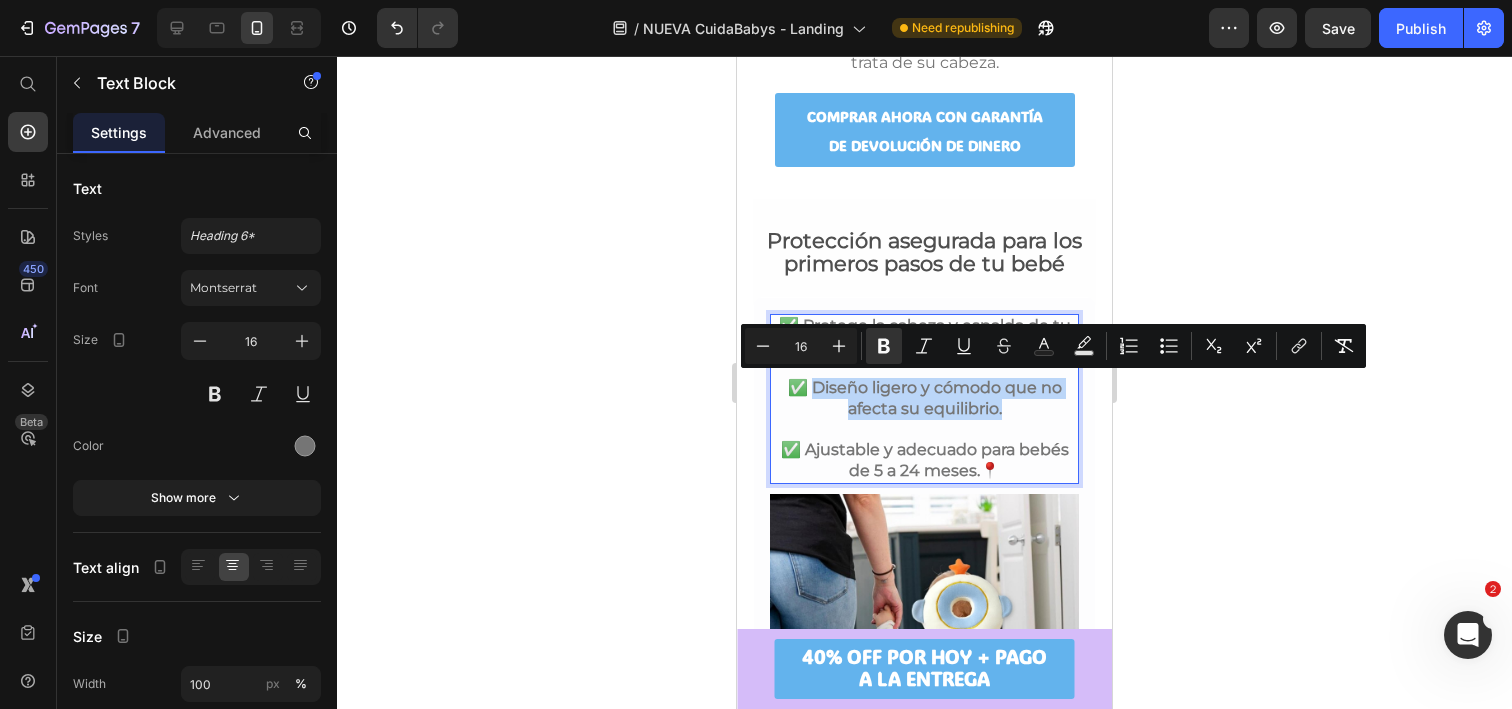 drag, startPoint x: 1002, startPoint y: 408, endPoint x: 816, endPoint y: 380, distance: 188.09572 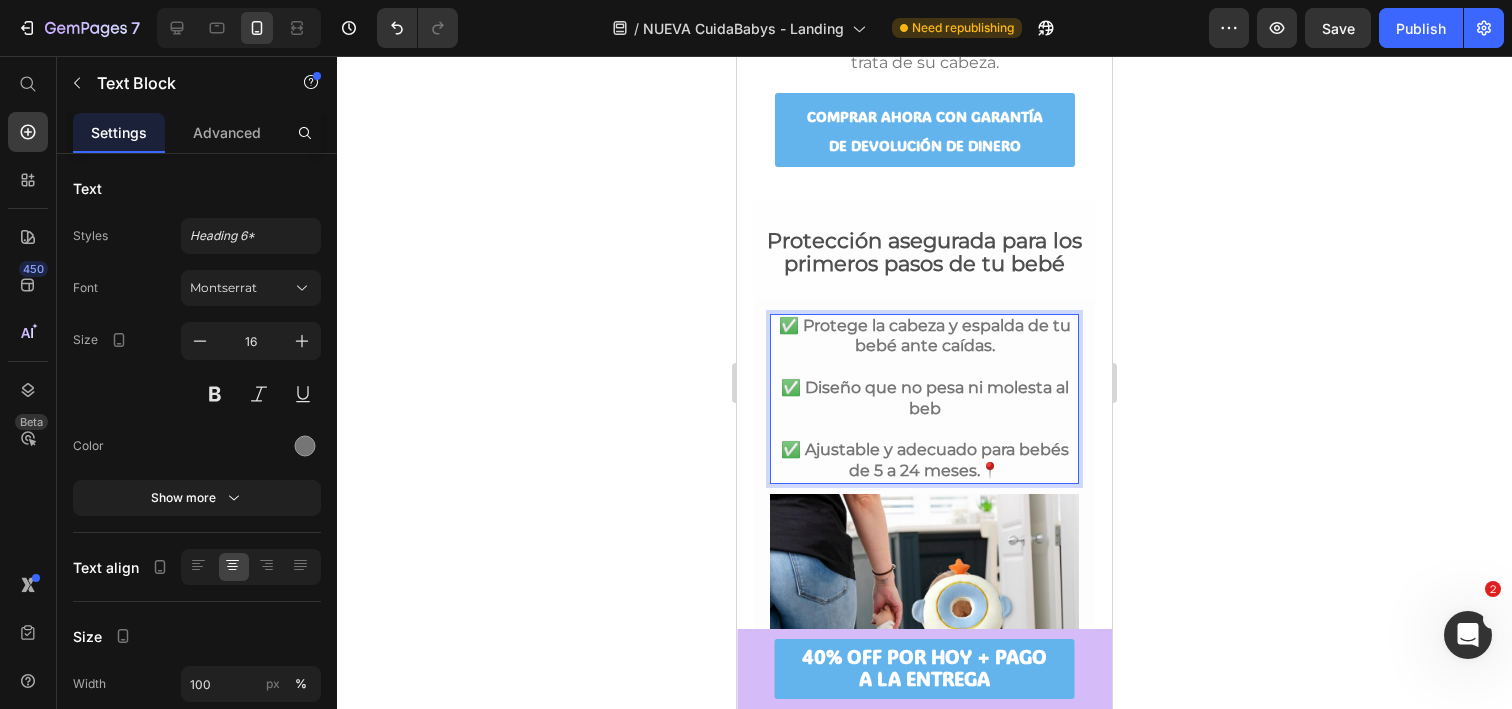 type 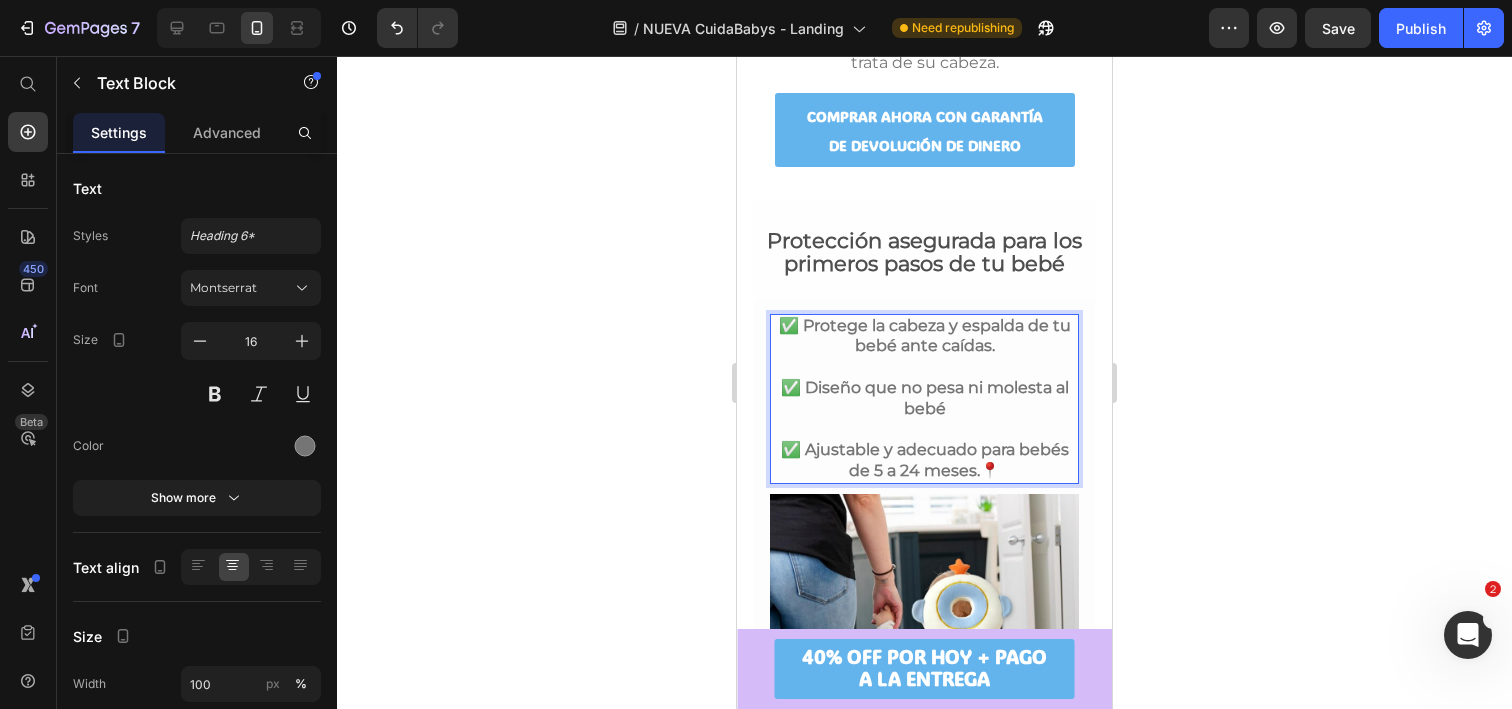 click on "✅ Protege la cabeza y espalda de tu bebé ante caídas." at bounding box center (924, 337) 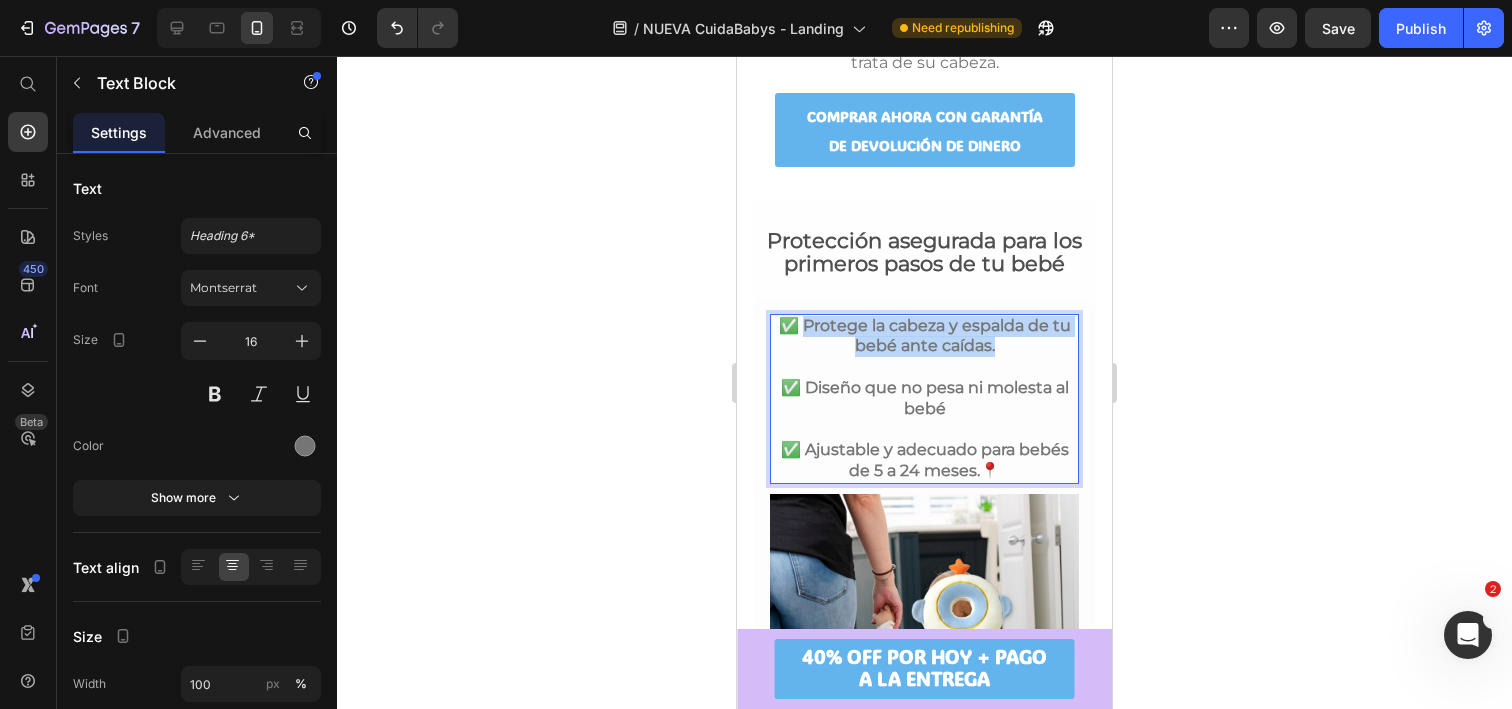 drag, startPoint x: 1013, startPoint y: 344, endPoint x: 804, endPoint y: 321, distance: 210.26175 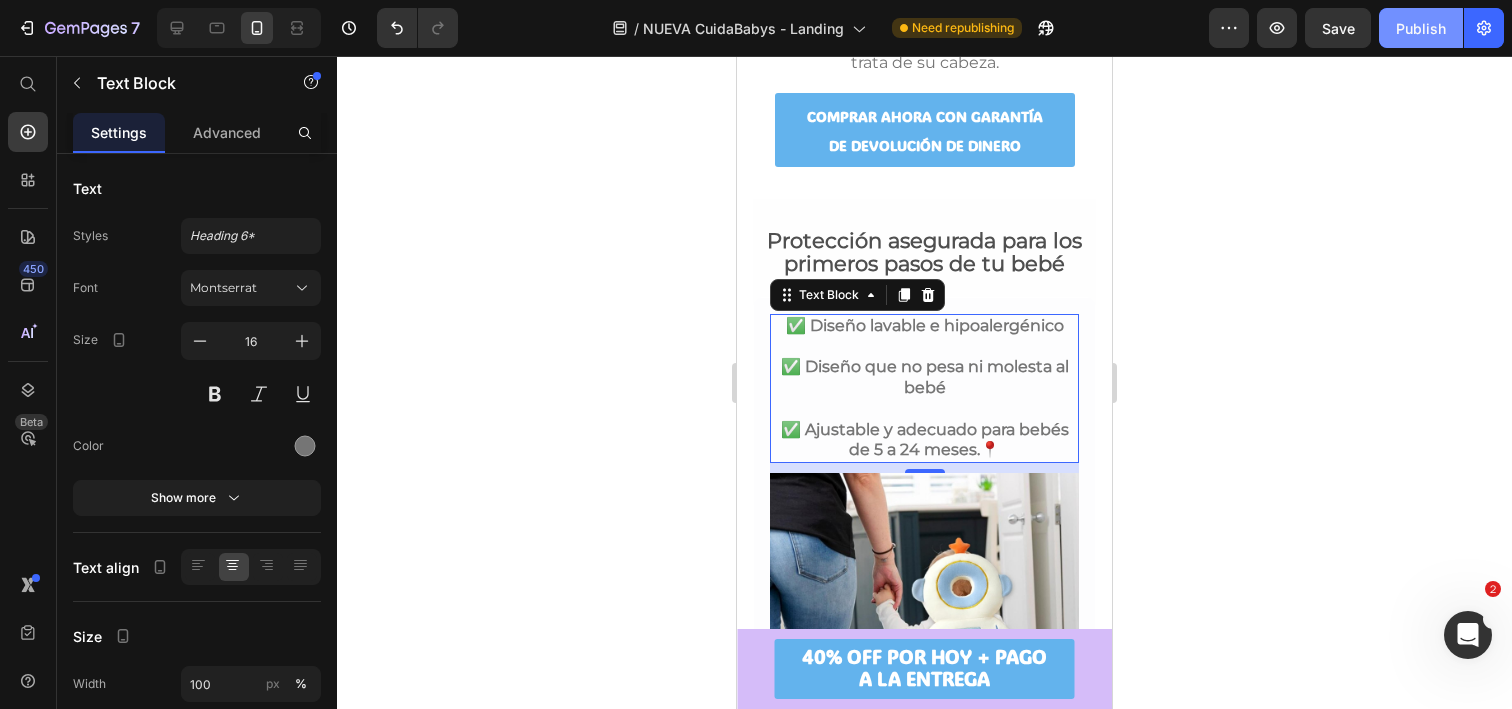 click on "Publish" at bounding box center [1421, 28] 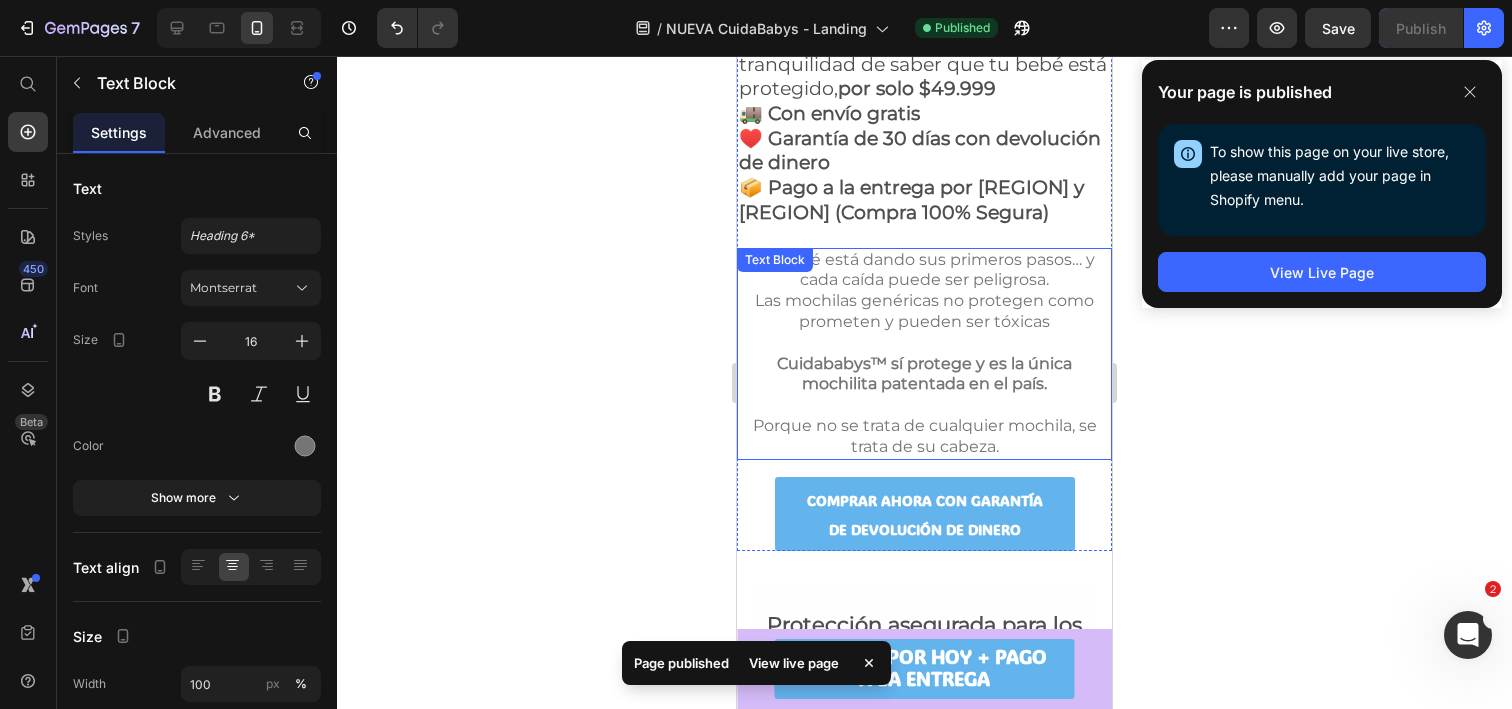 scroll, scrollTop: 741, scrollLeft: 0, axis: vertical 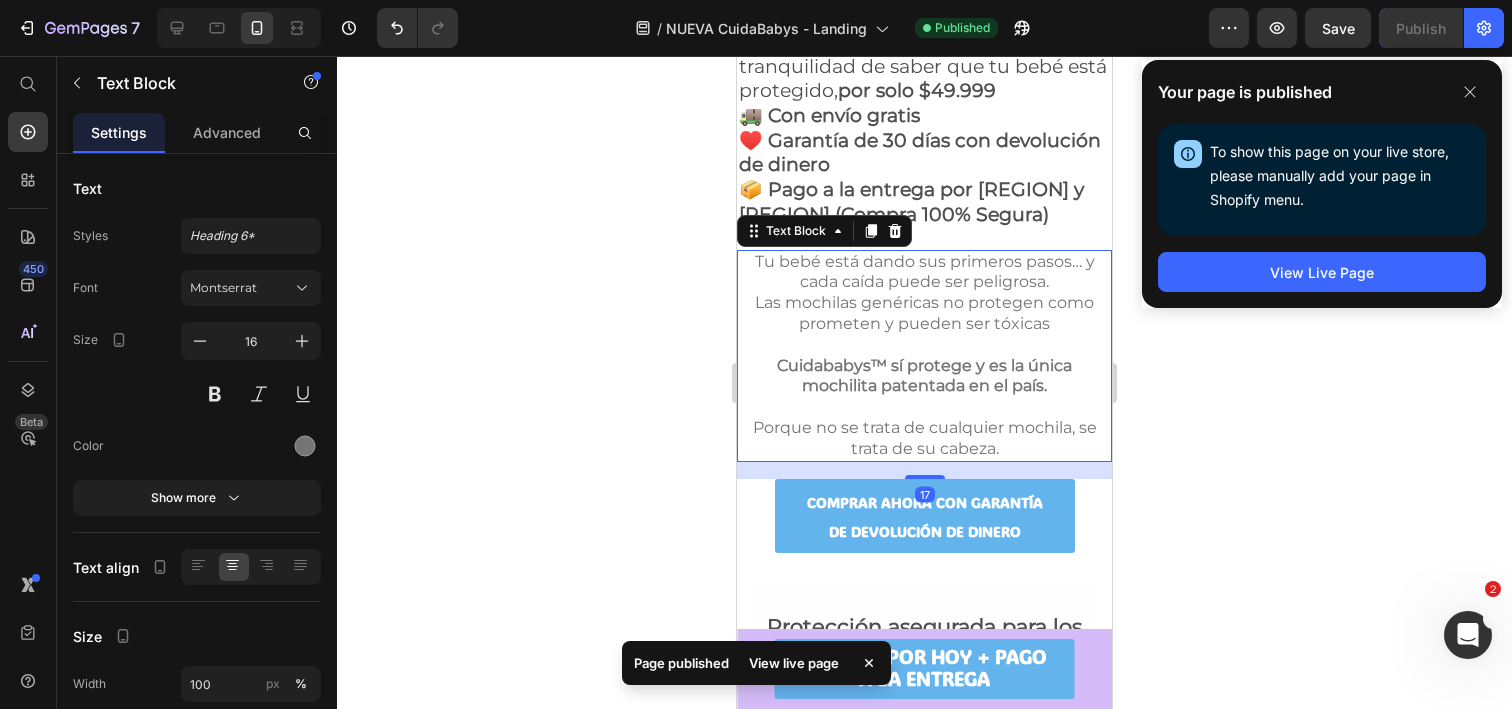 click on "Tu bebé está dando sus primeros pasos… y cada caída puede ser peligrosa. Las mochilas genéricas no protegen como prometen y pueden ser tóxicas" at bounding box center (924, 293) 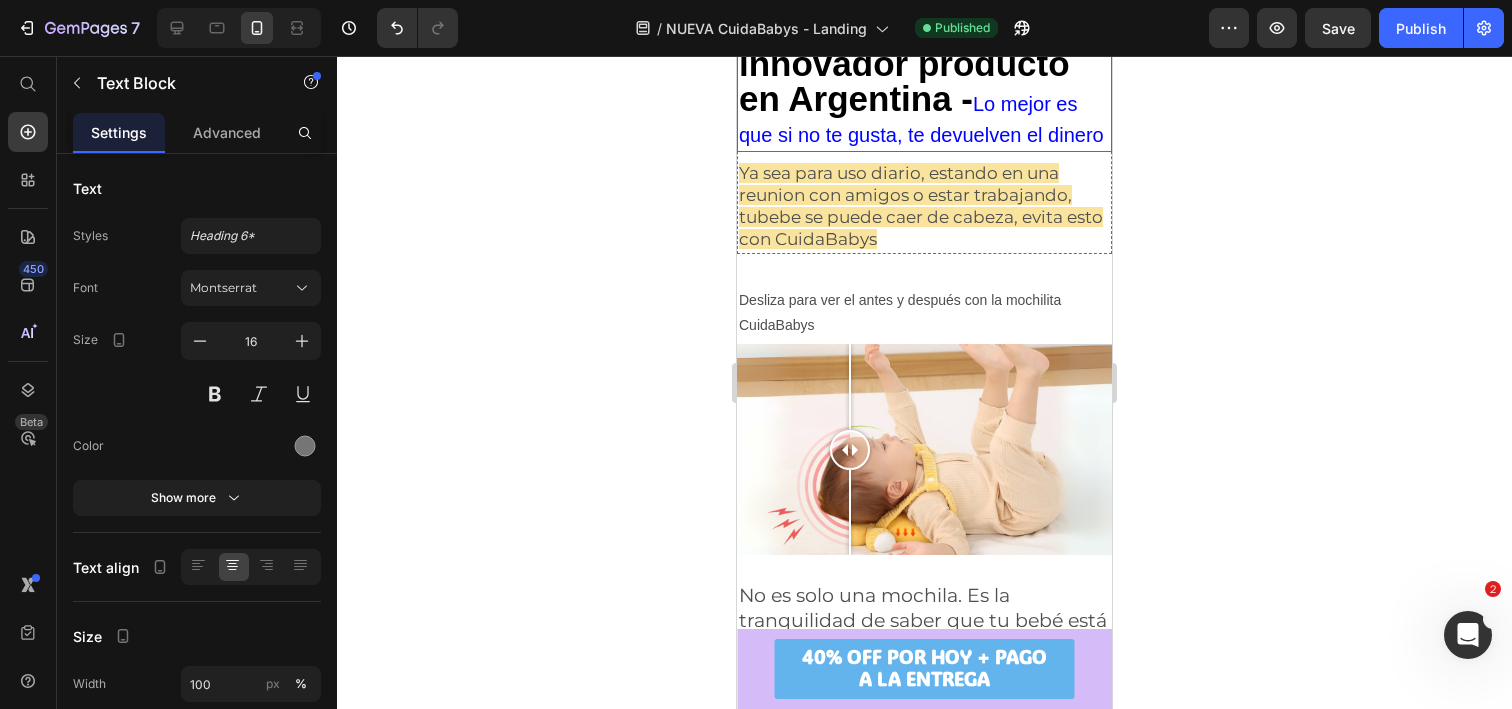 scroll, scrollTop: 192, scrollLeft: 0, axis: vertical 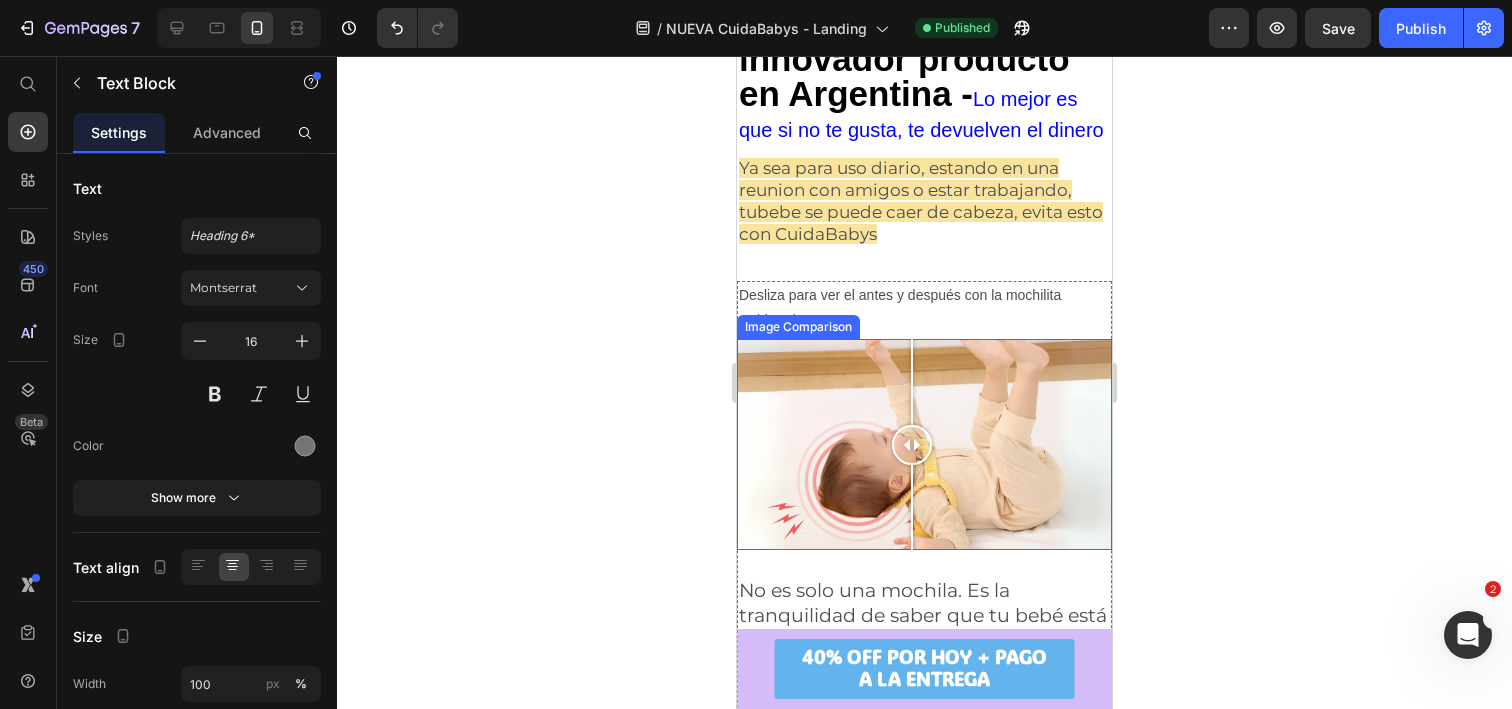drag, startPoint x: 847, startPoint y: 439, endPoint x: 910, endPoint y: 423, distance: 65 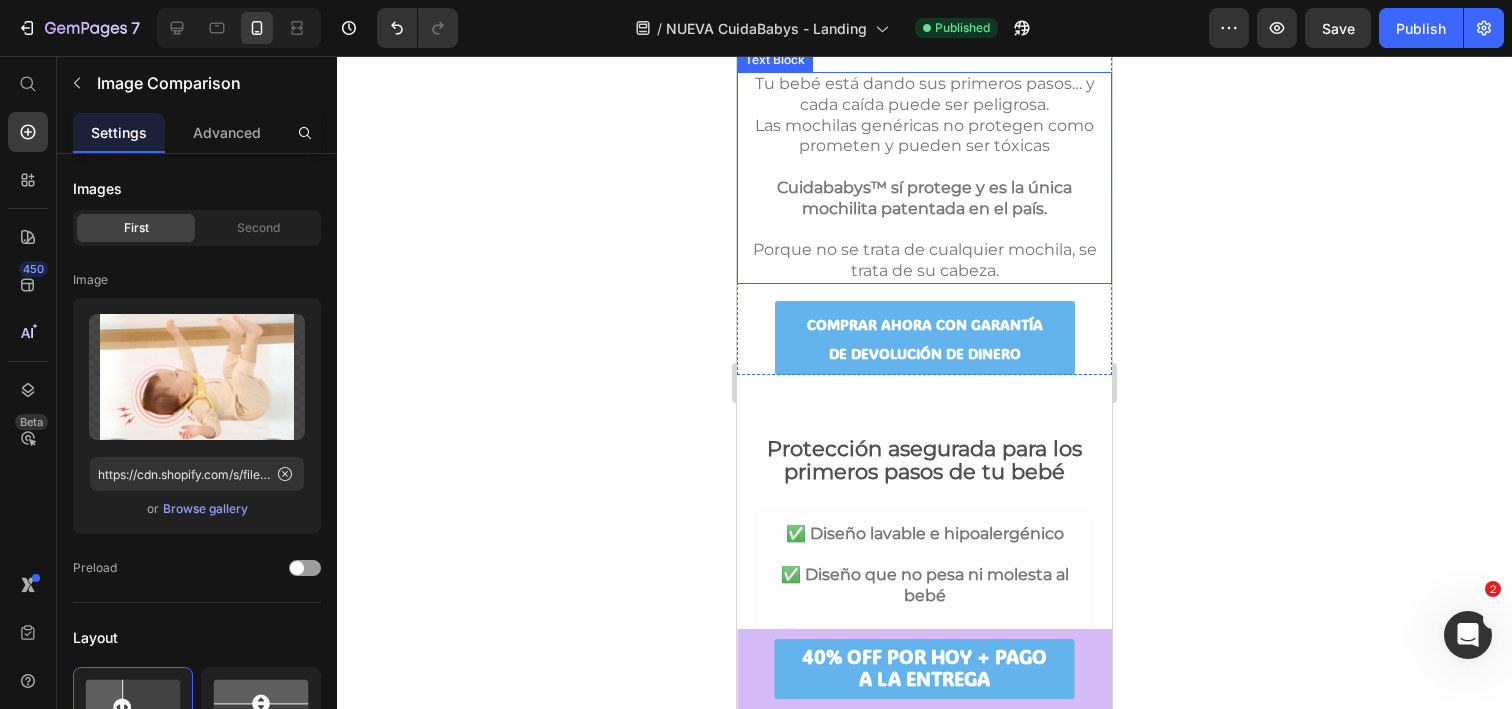 scroll, scrollTop: 924, scrollLeft: 0, axis: vertical 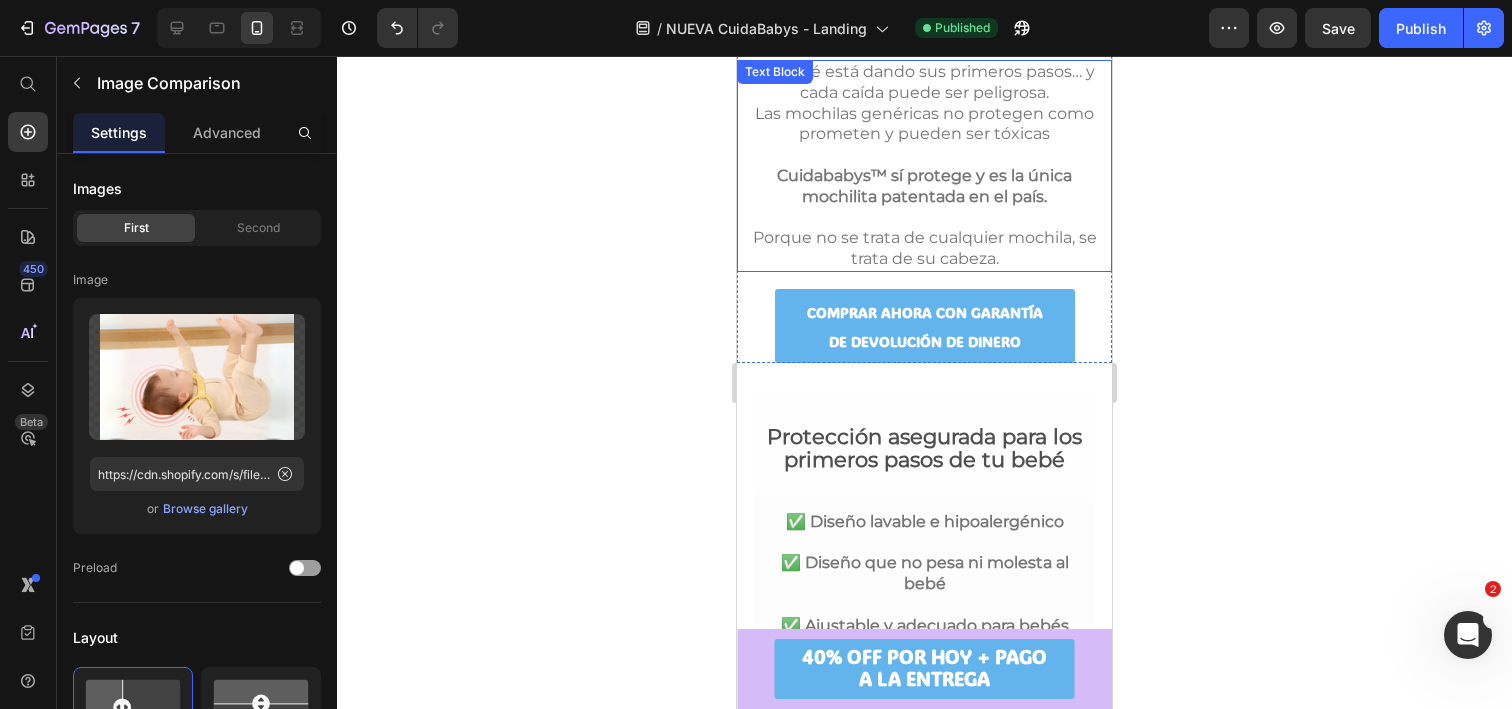 click on "Porque no se trata de cualquier mochila, se trata de su cabeza." at bounding box center [924, 249] 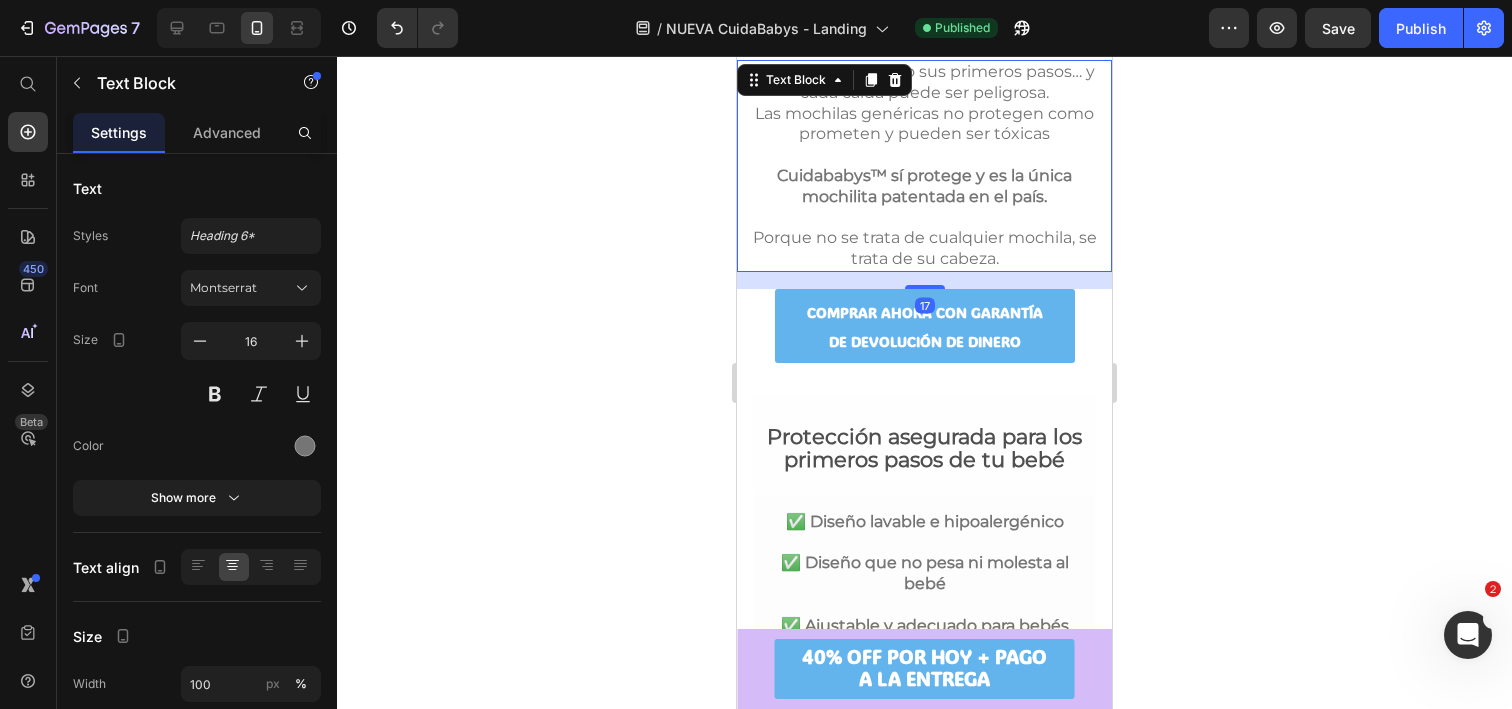 click on "Porque no se trata de cualquier mochila, se trata de su cabeza." at bounding box center [924, 249] 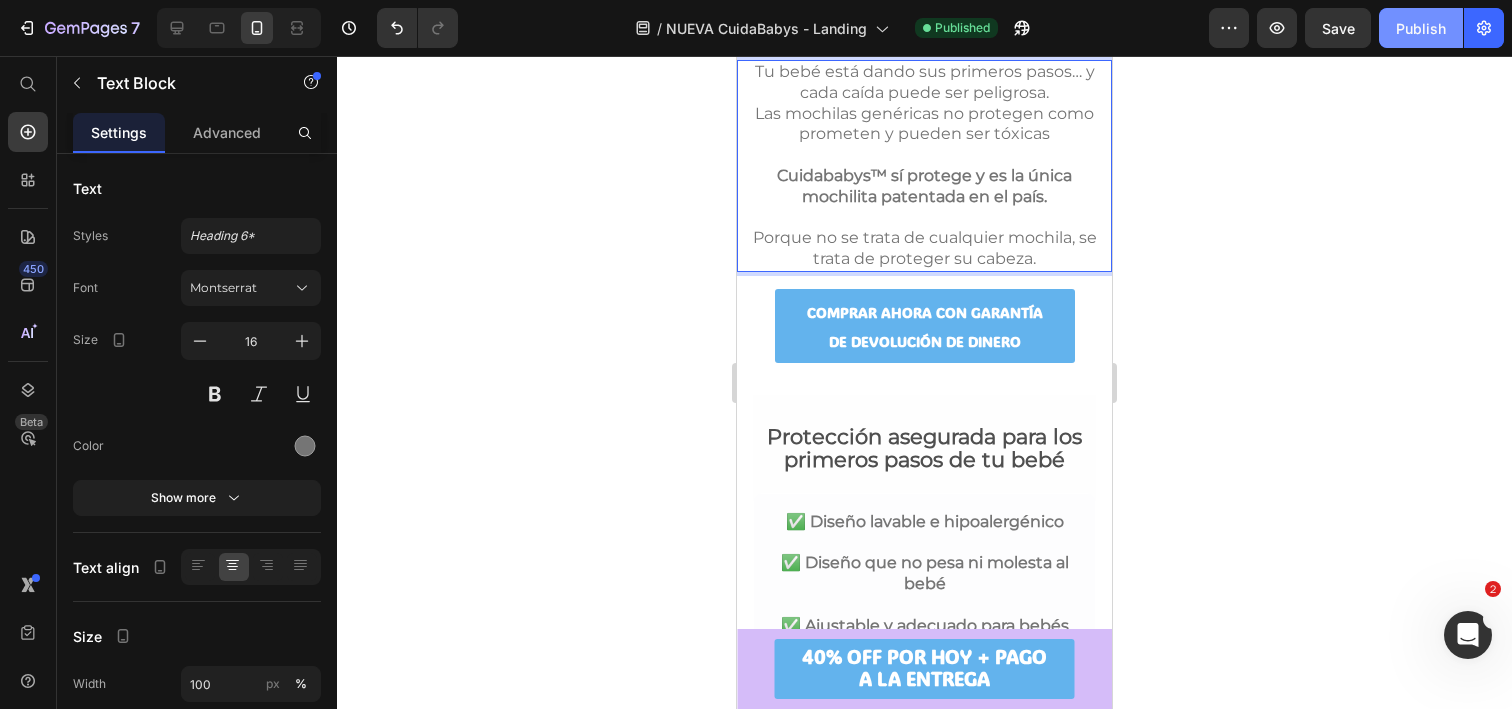 click on "Publish" at bounding box center [1421, 28] 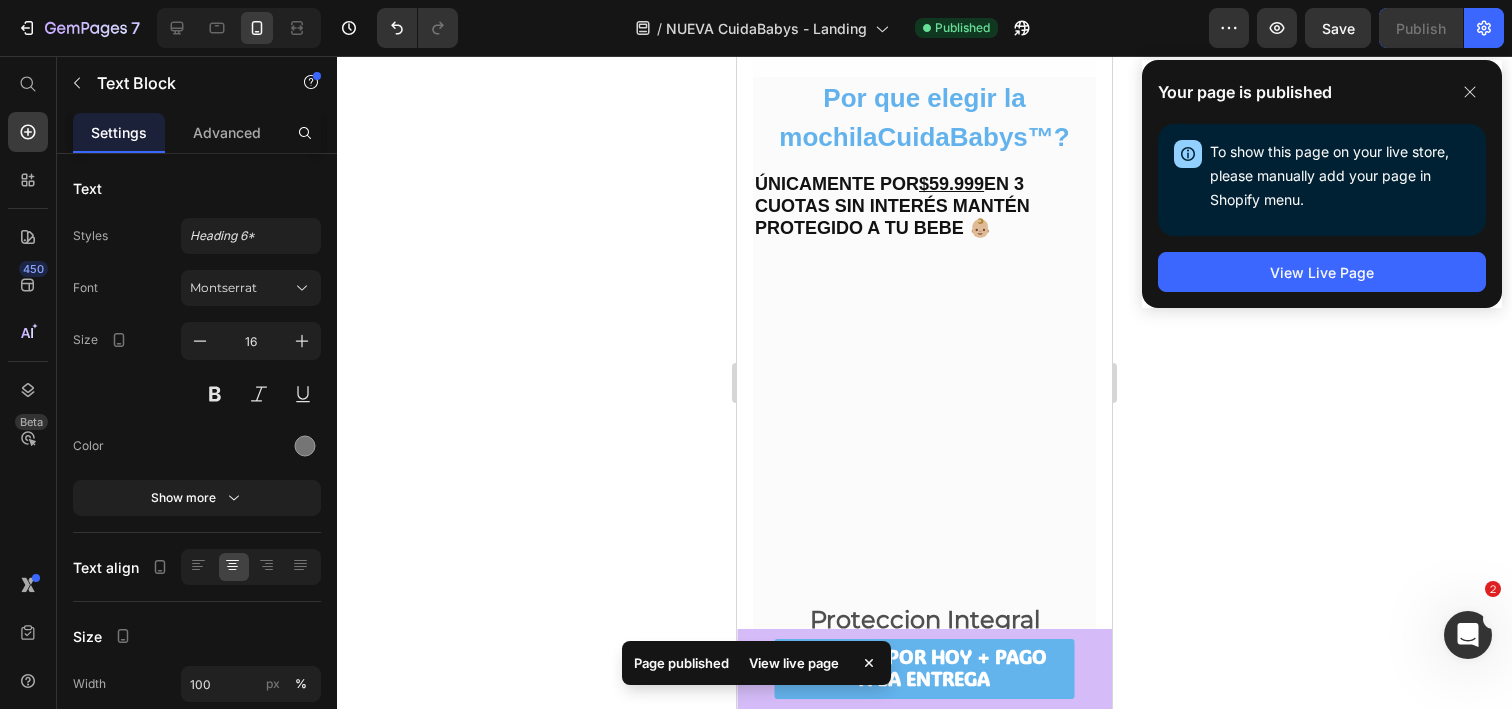 scroll, scrollTop: 2839, scrollLeft: 0, axis: vertical 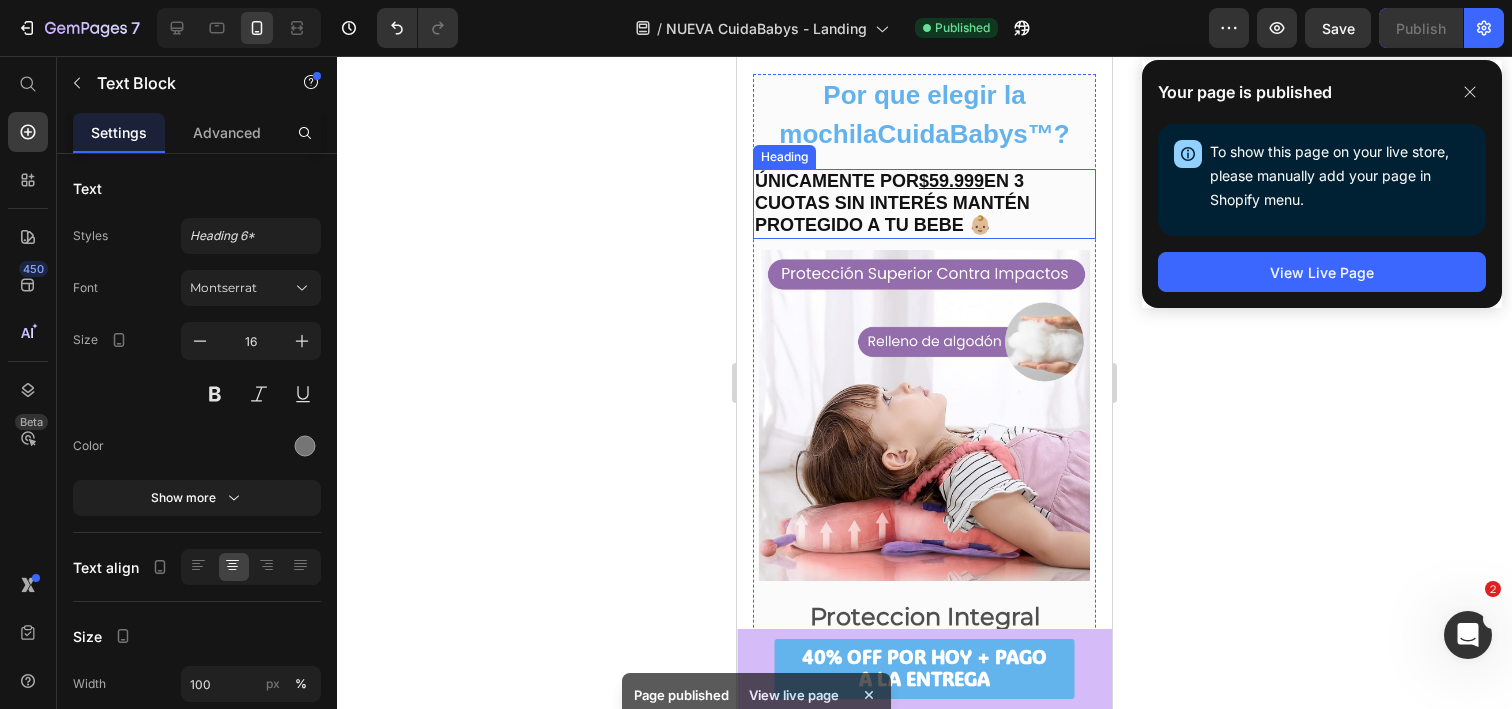click on "$59.999" at bounding box center [951, 181] 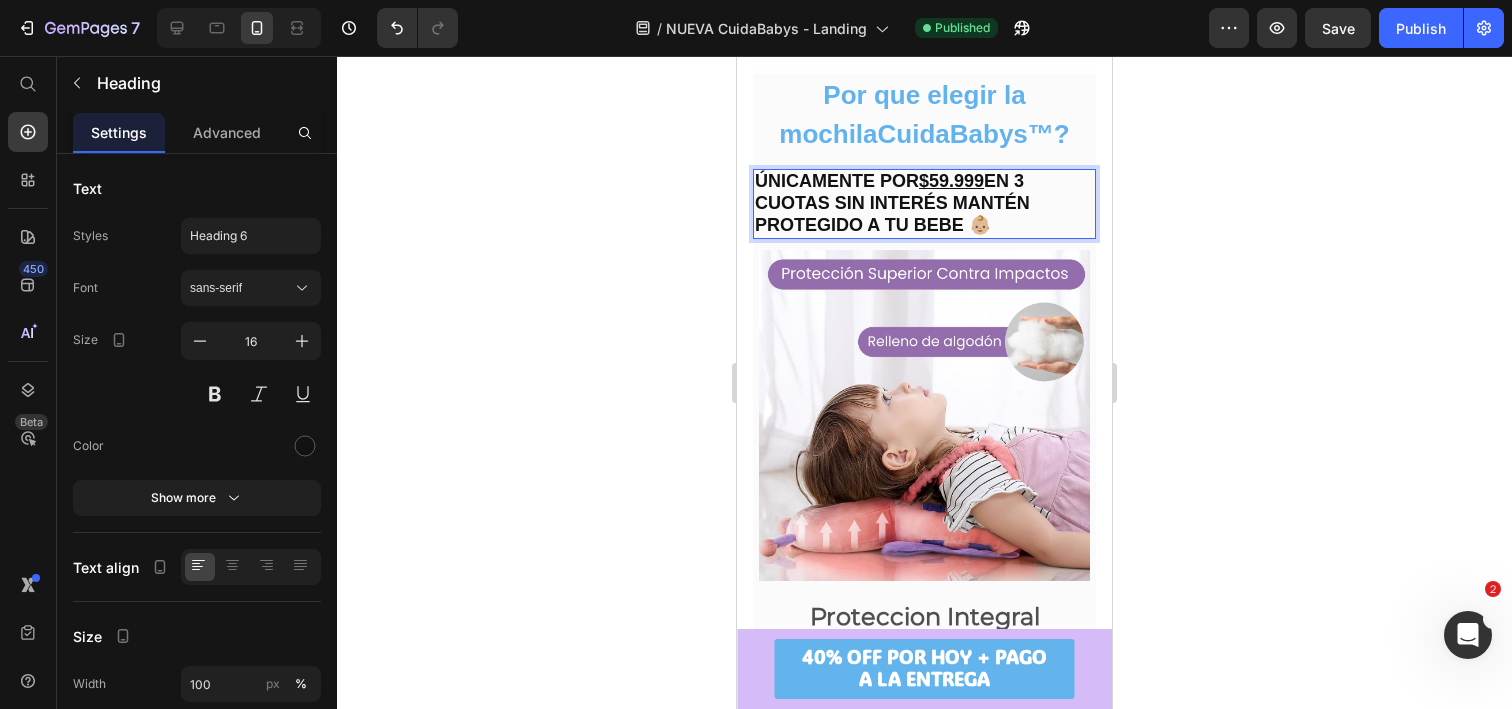 click on "ÚNICAMENTE POR  $59.999  EN 3 CUOTAS SIN INTERÉS MANTÉN PROTEGIDO A TU BEBE 👶🏼" at bounding box center (892, 203) 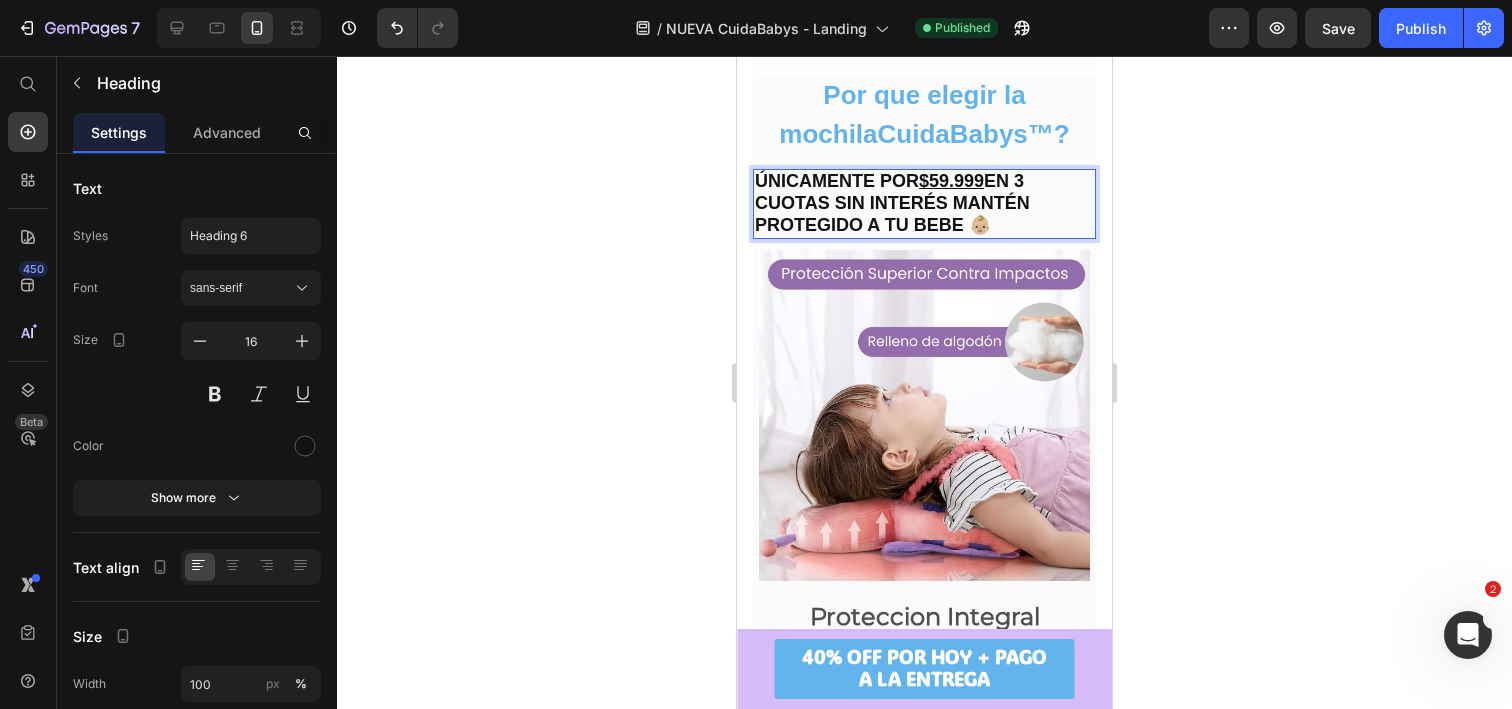 click 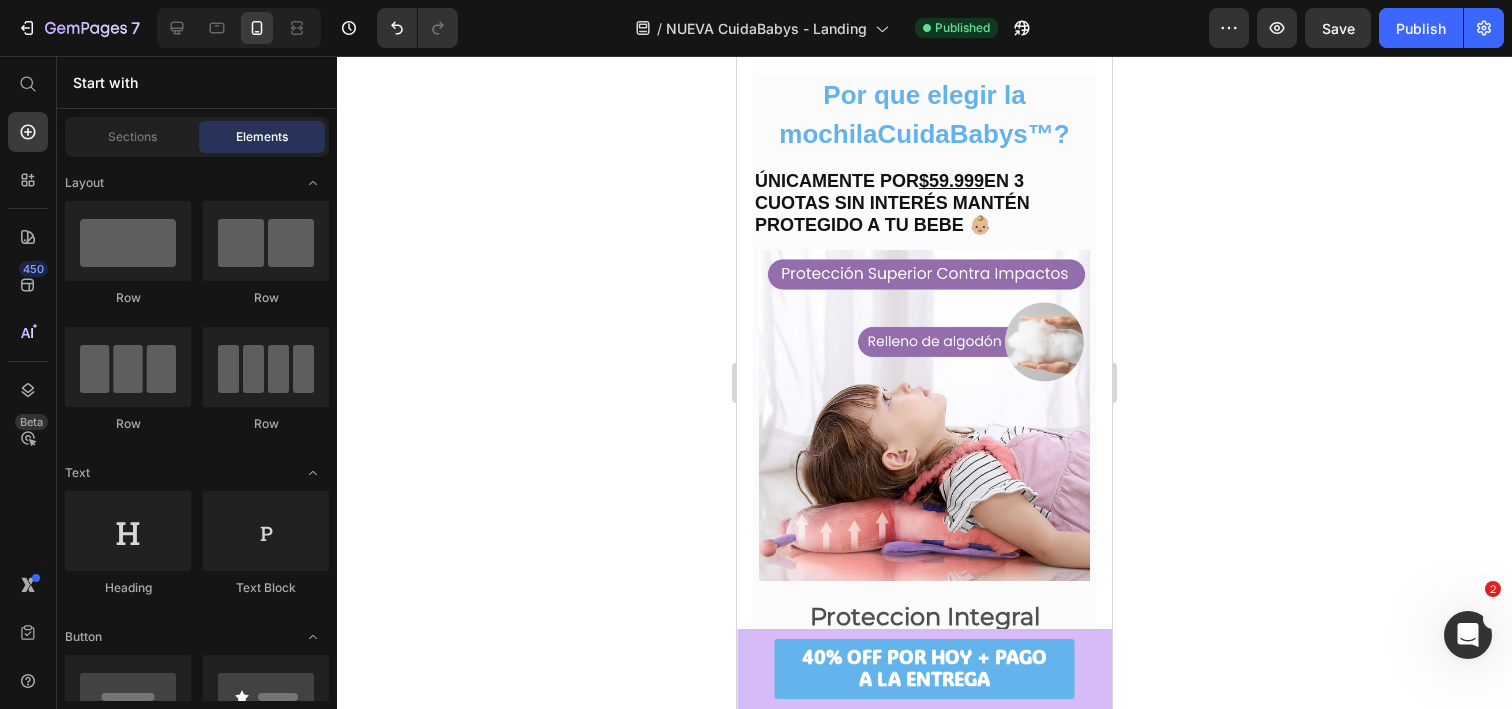click on "ÚNICAMENTE POR  $59.999  EN 3 CUOTAS SIN INTERÉS MANTÉN PROTEGIDO A TU BEBE 👶🏼" at bounding box center [892, 203] 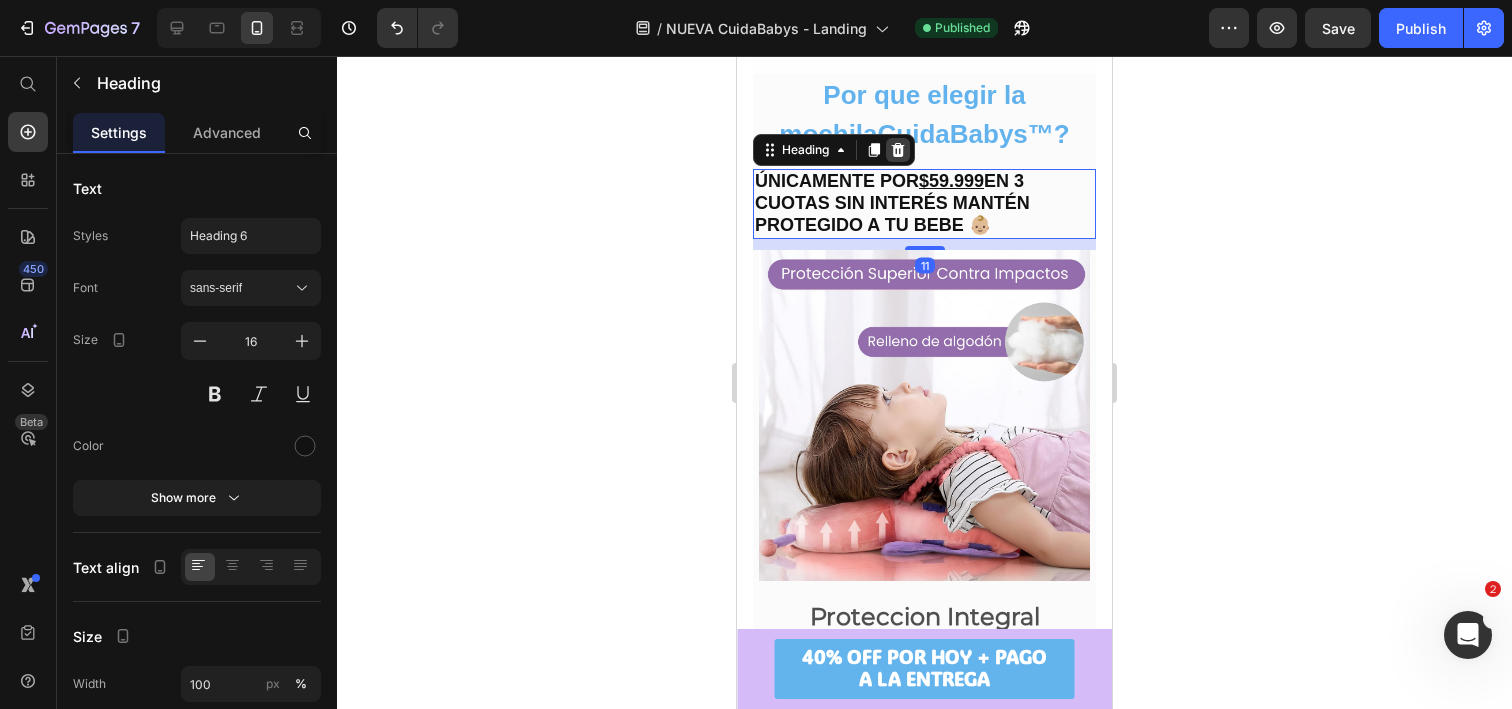 click 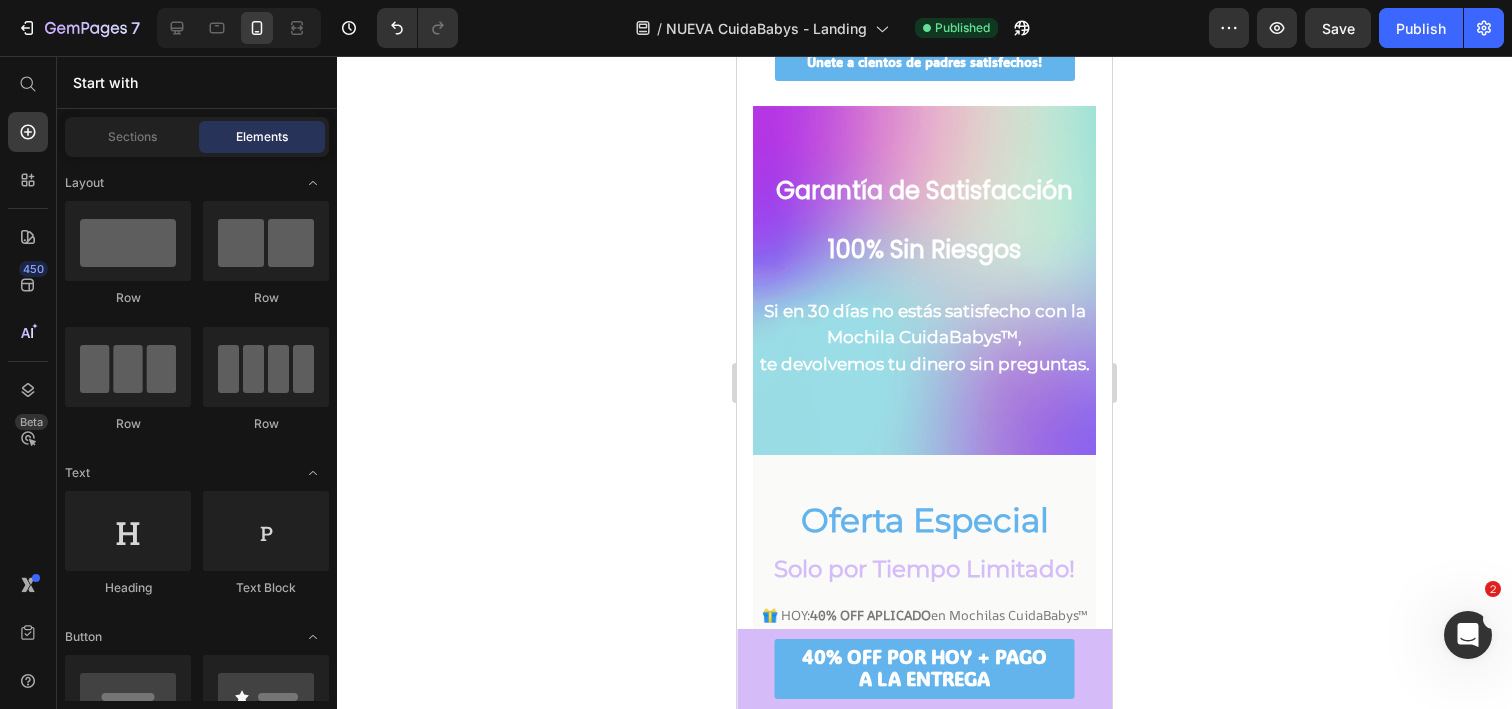scroll, scrollTop: 5791, scrollLeft: 0, axis: vertical 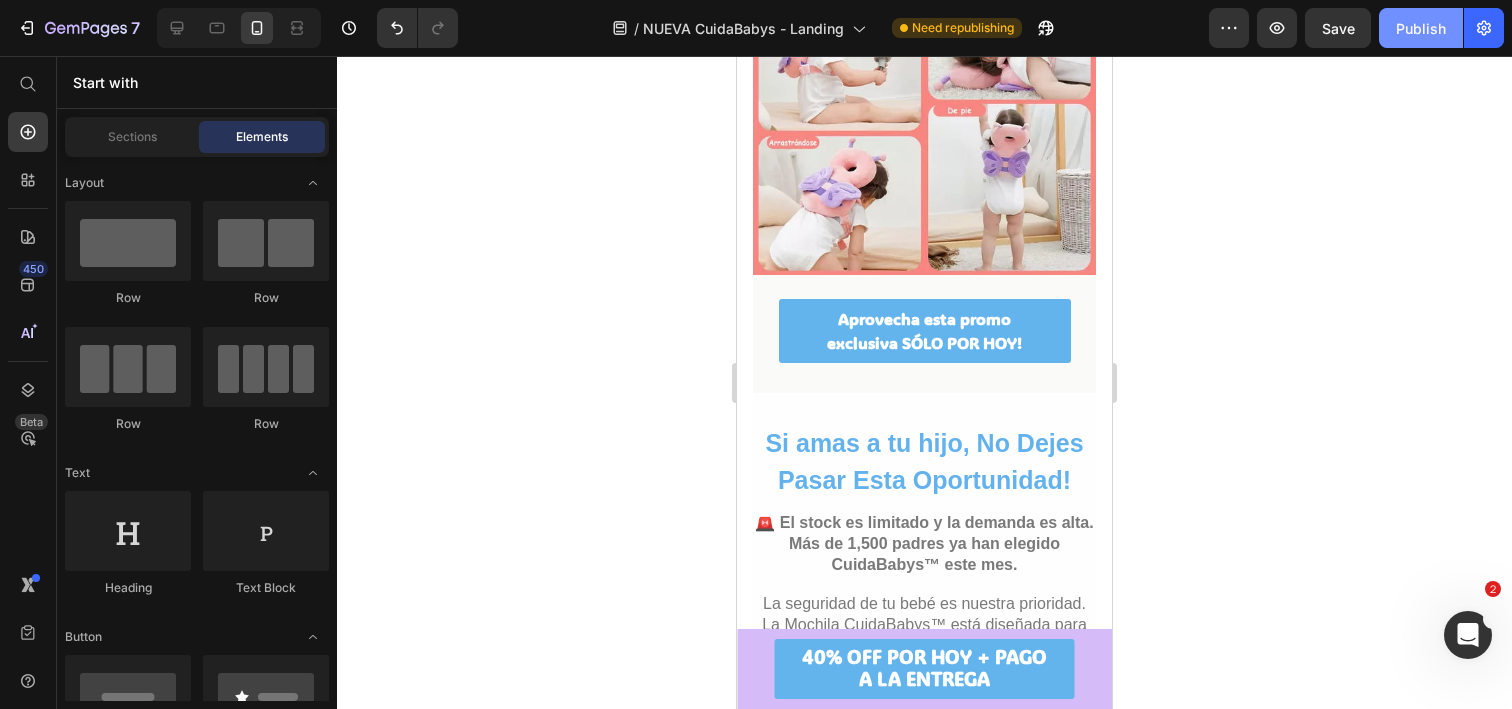 click on "Publish" 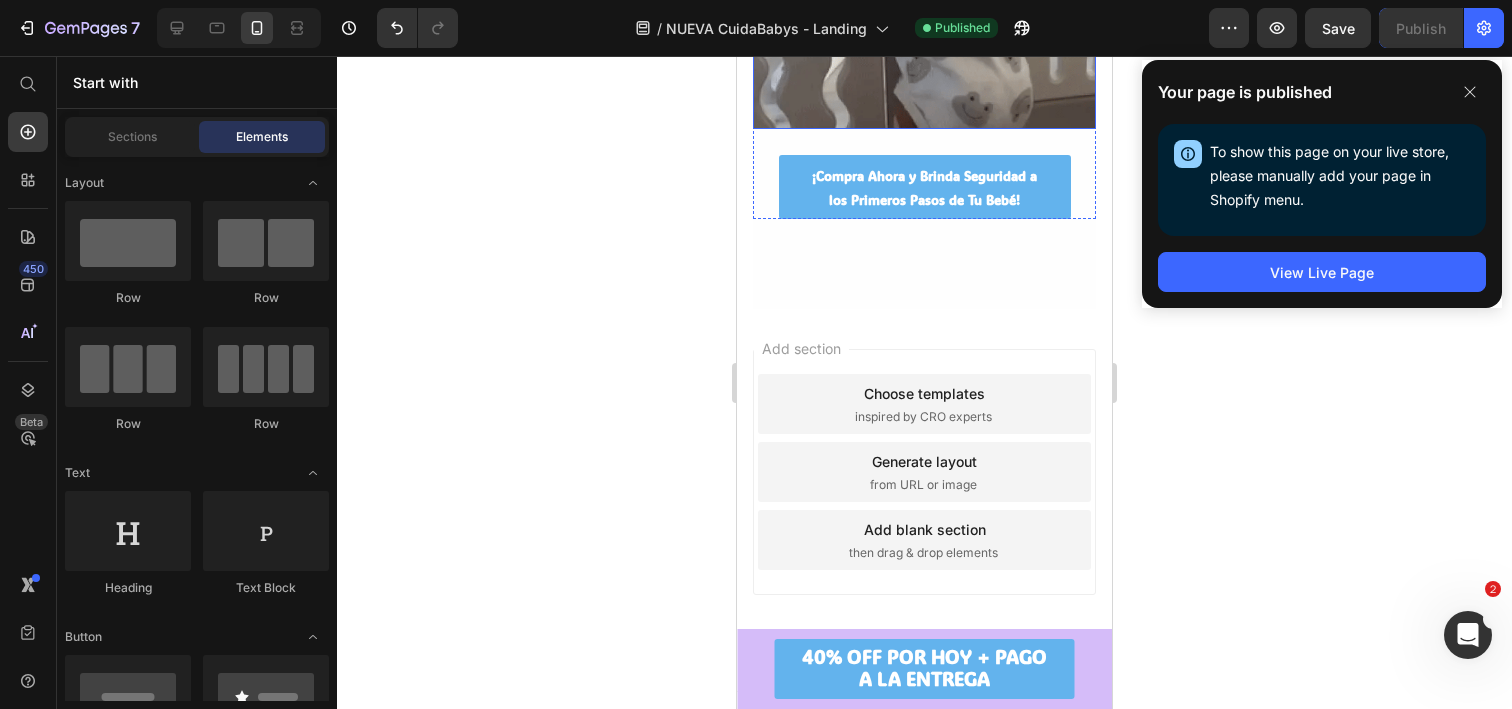 scroll, scrollTop: 7845, scrollLeft: 0, axis: vertical 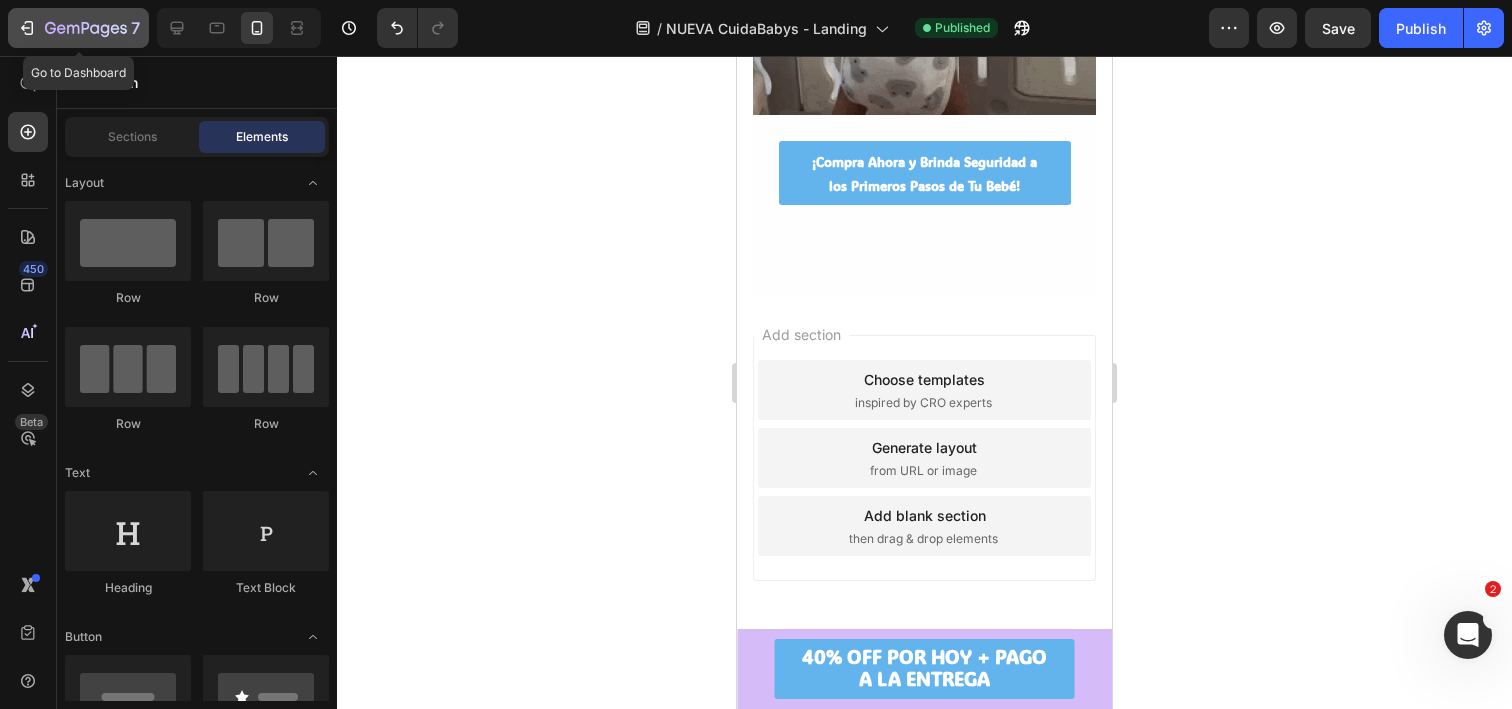 click 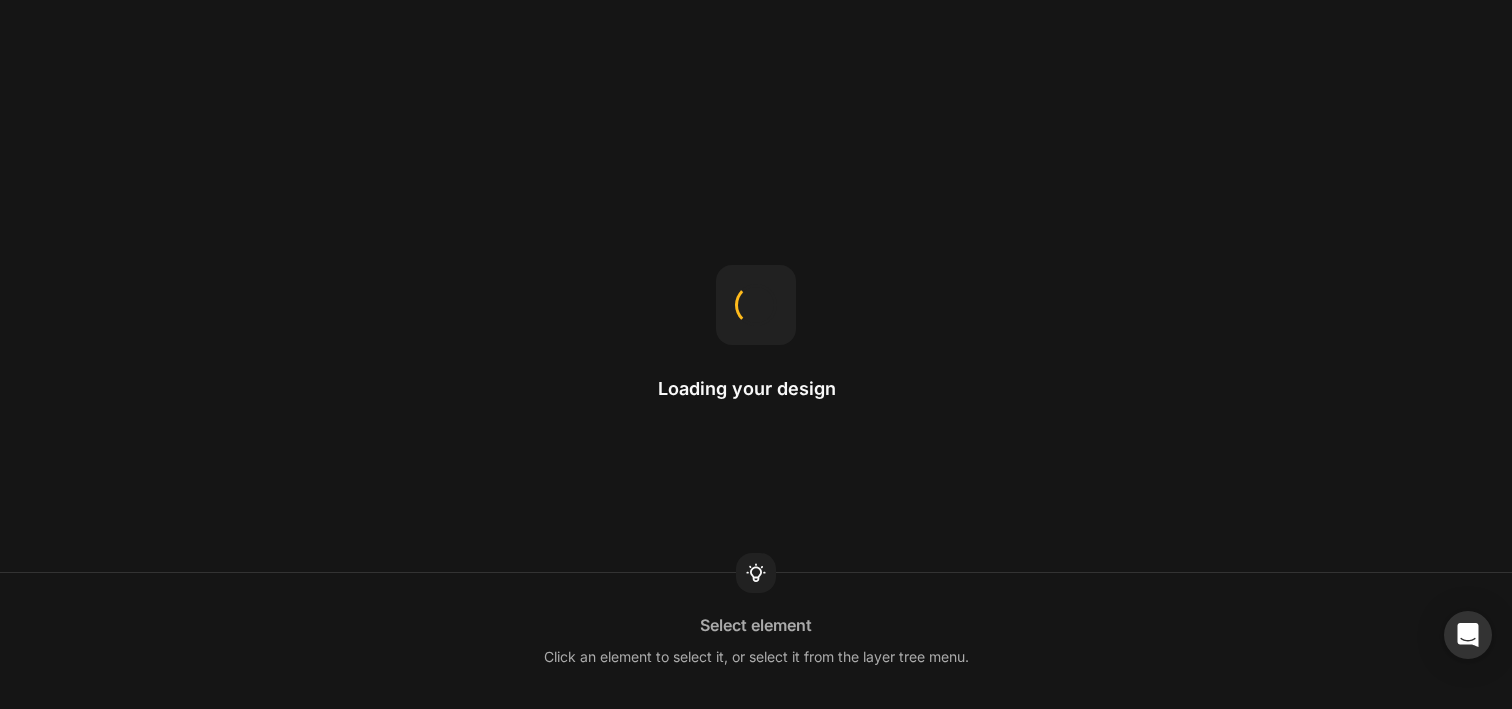 scroll, scrollTop: 0, scrollLeft: 0, axis: both 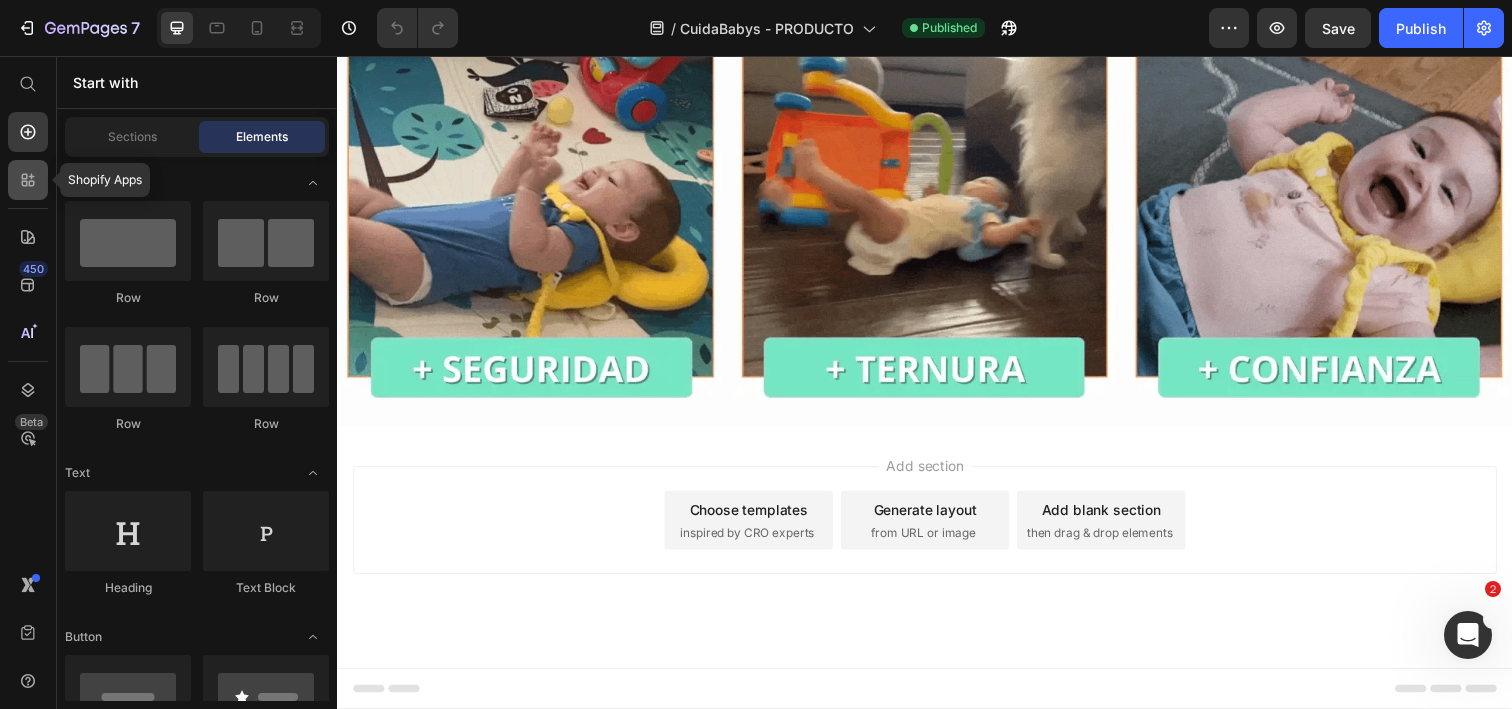 click 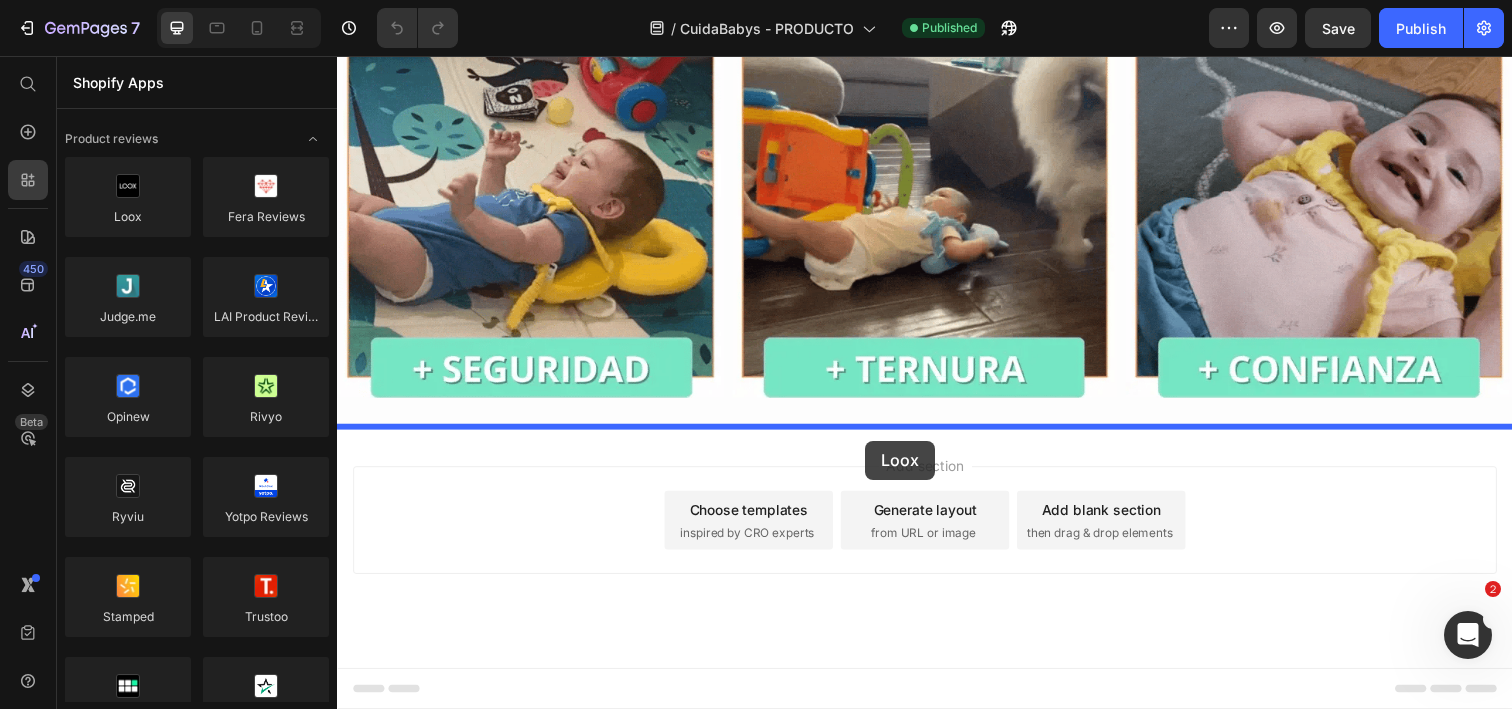 drag, startPoint x: 471, startPoint y: 249, endPoint x: 876, endPoint y: 449, distance: 451.69125 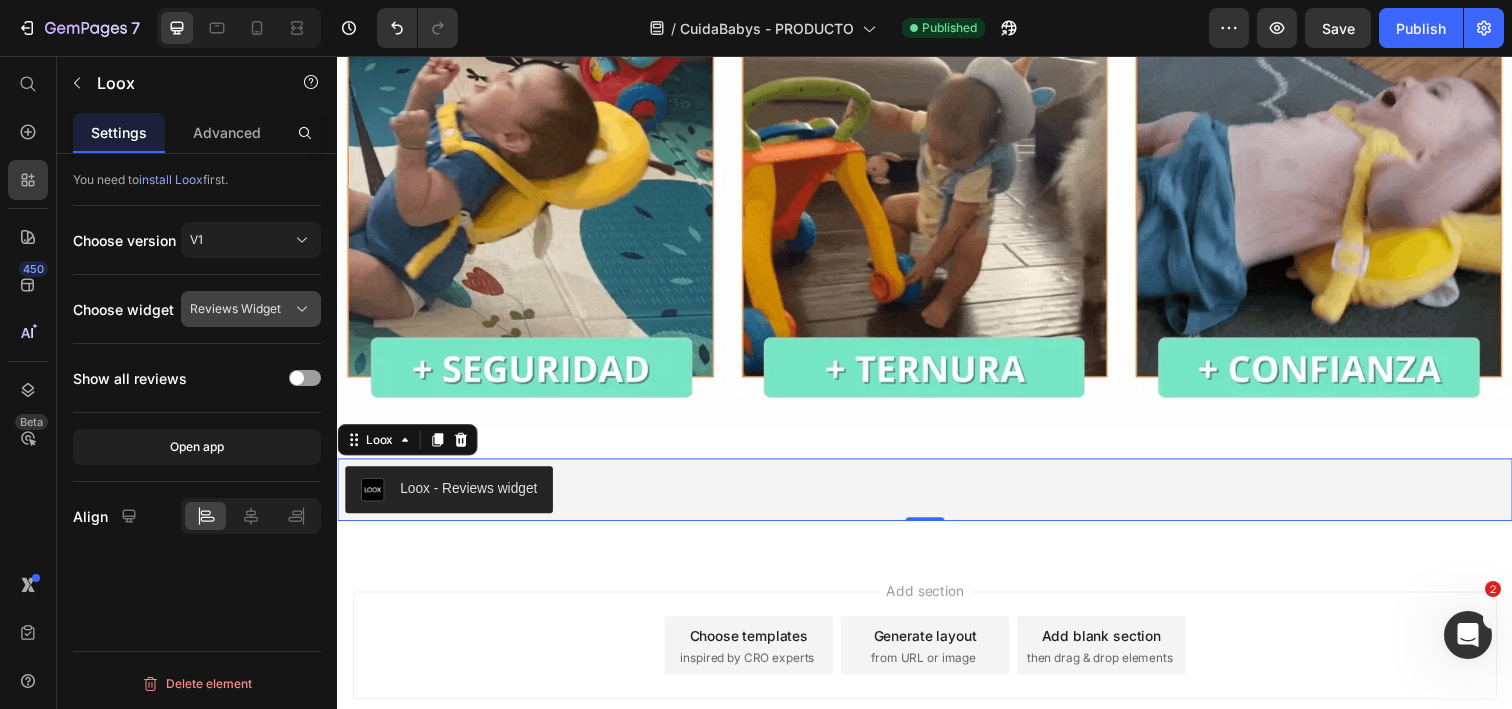 click on "Reviews Widget" at bounding box center [235, 309] 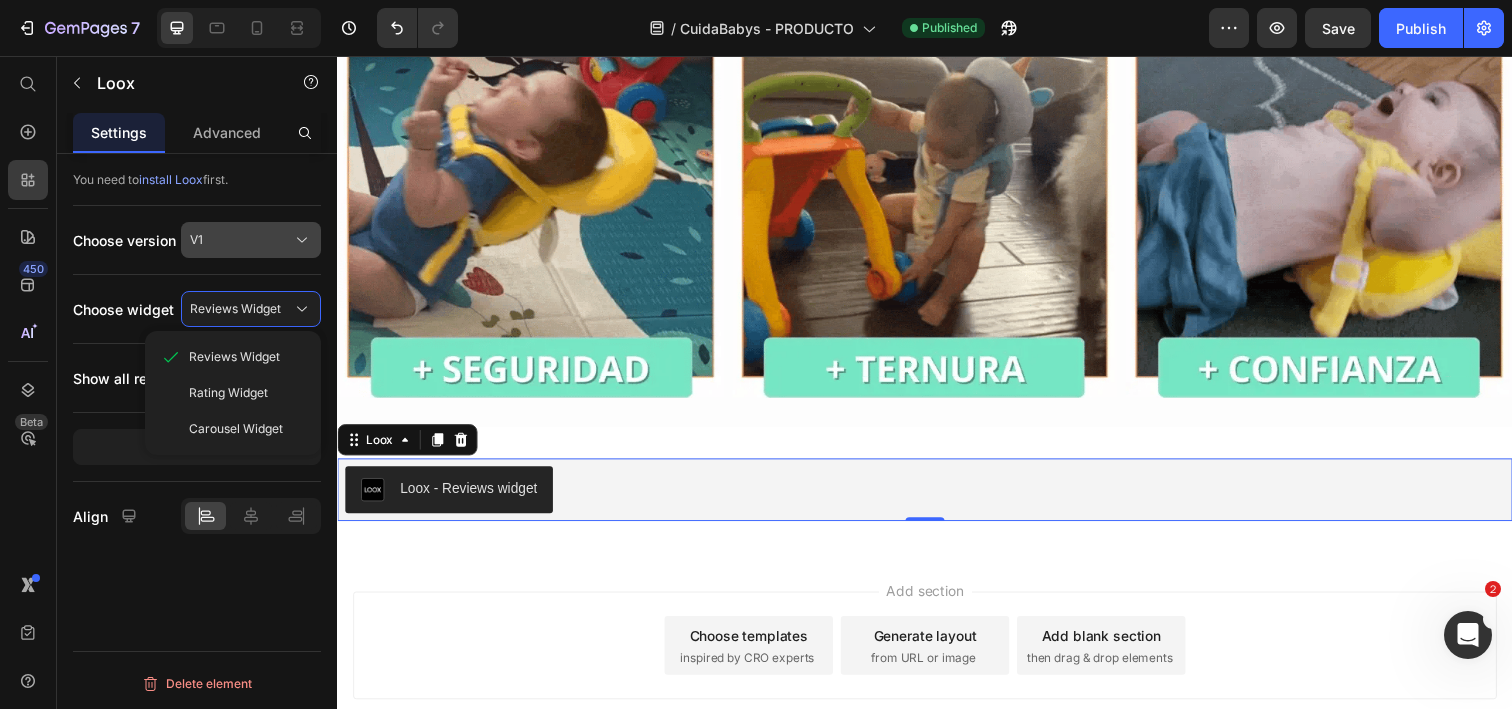 click on "V1" at bounding box center [251, 240] 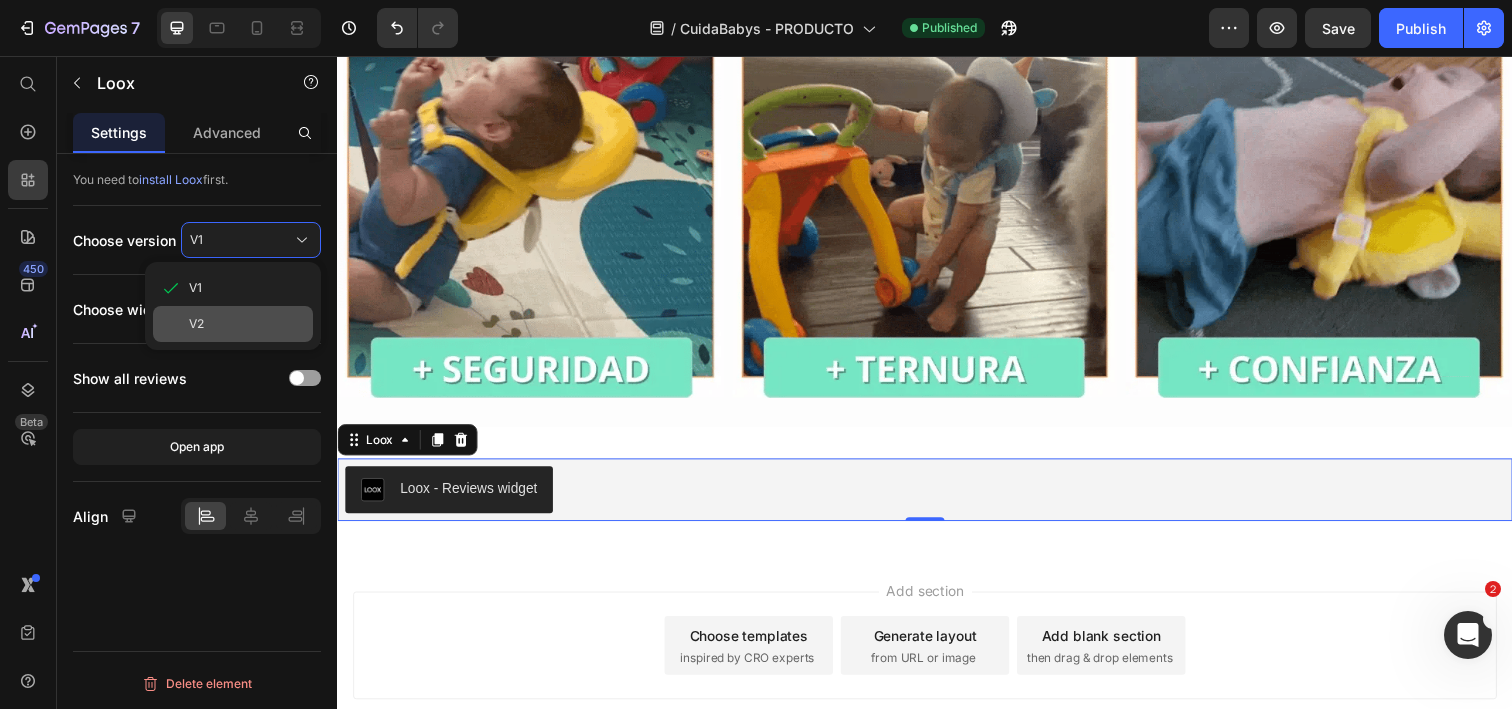 click on "V2" at bounding box center [247, 324] 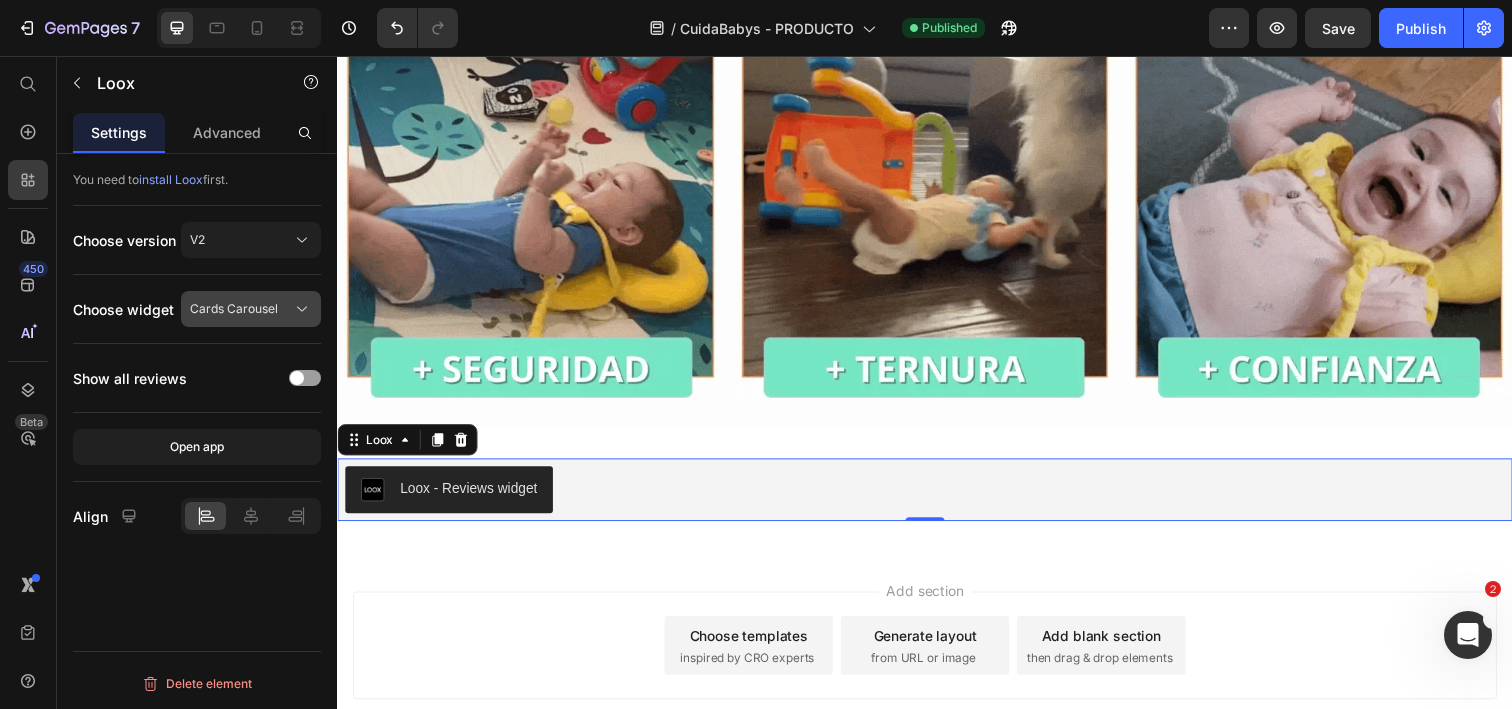 click on "Cards Carousel" at bounding box center (234, 309) 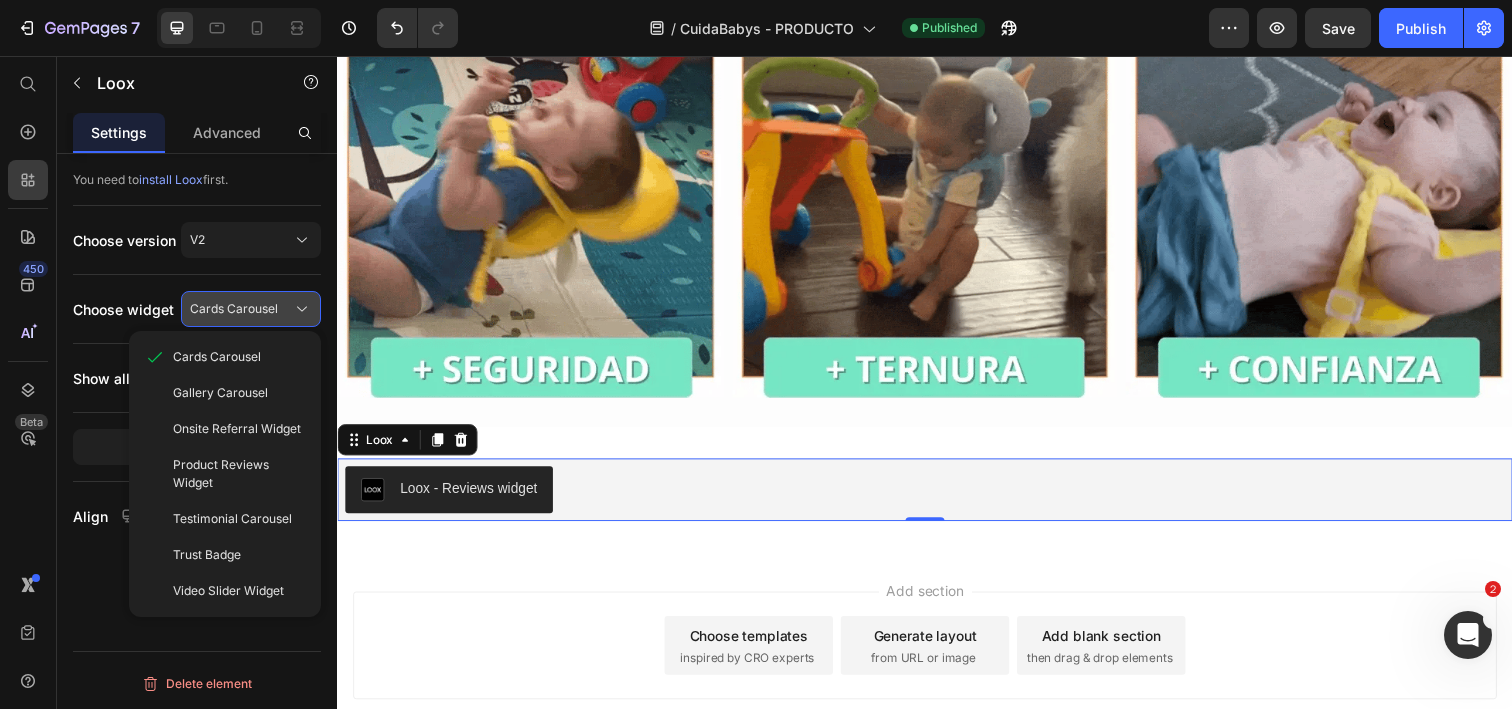 click on "Cards Carousel" at bounding box center [234, 309] 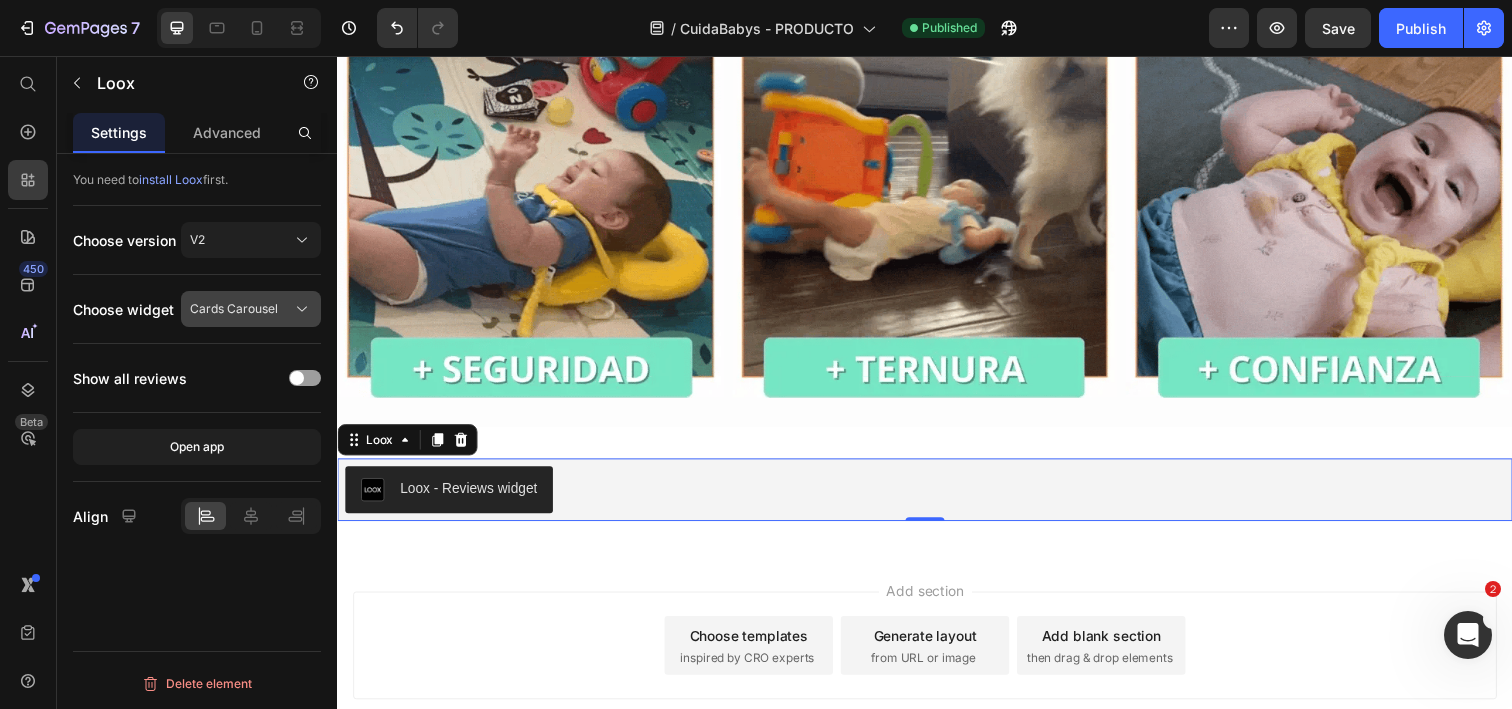 click on "Cards Carousel" at bounding box center (234, 309) 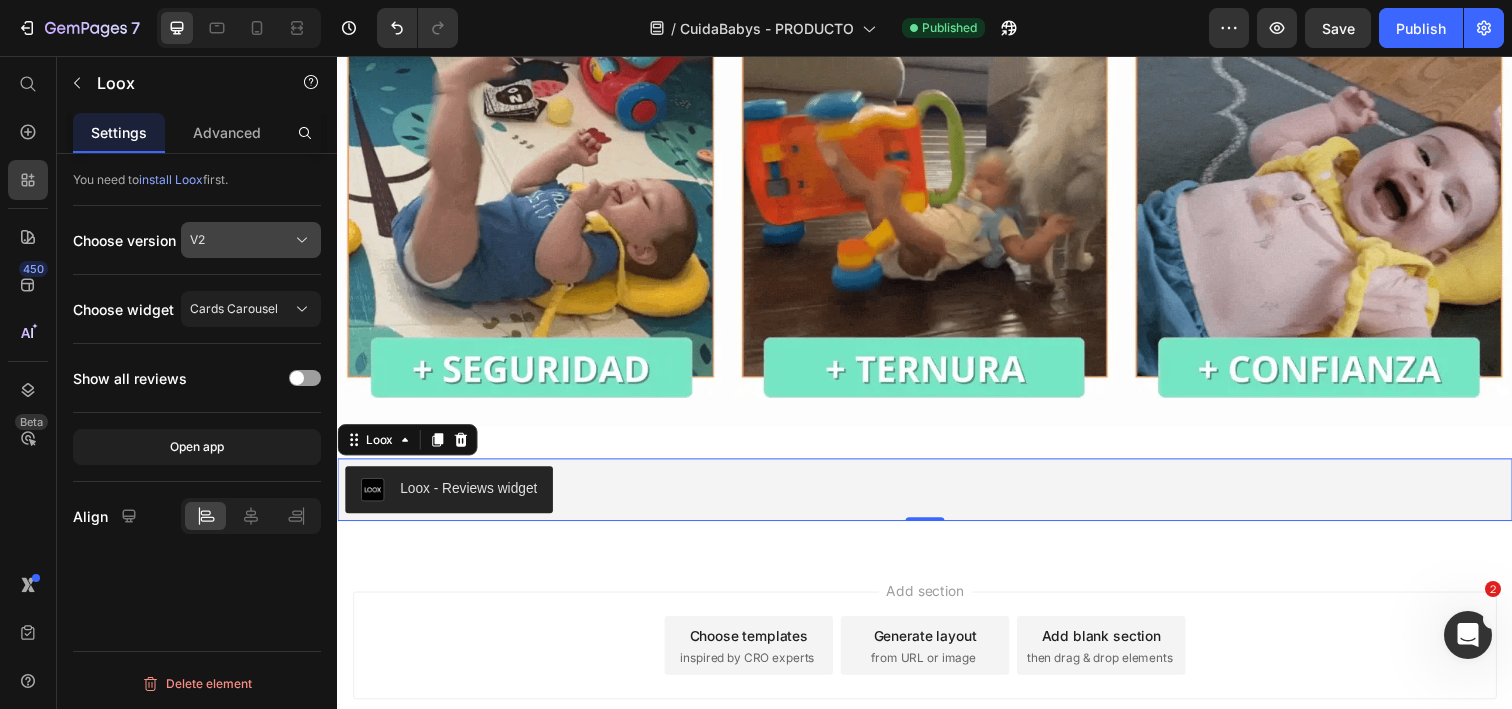click on "V2" 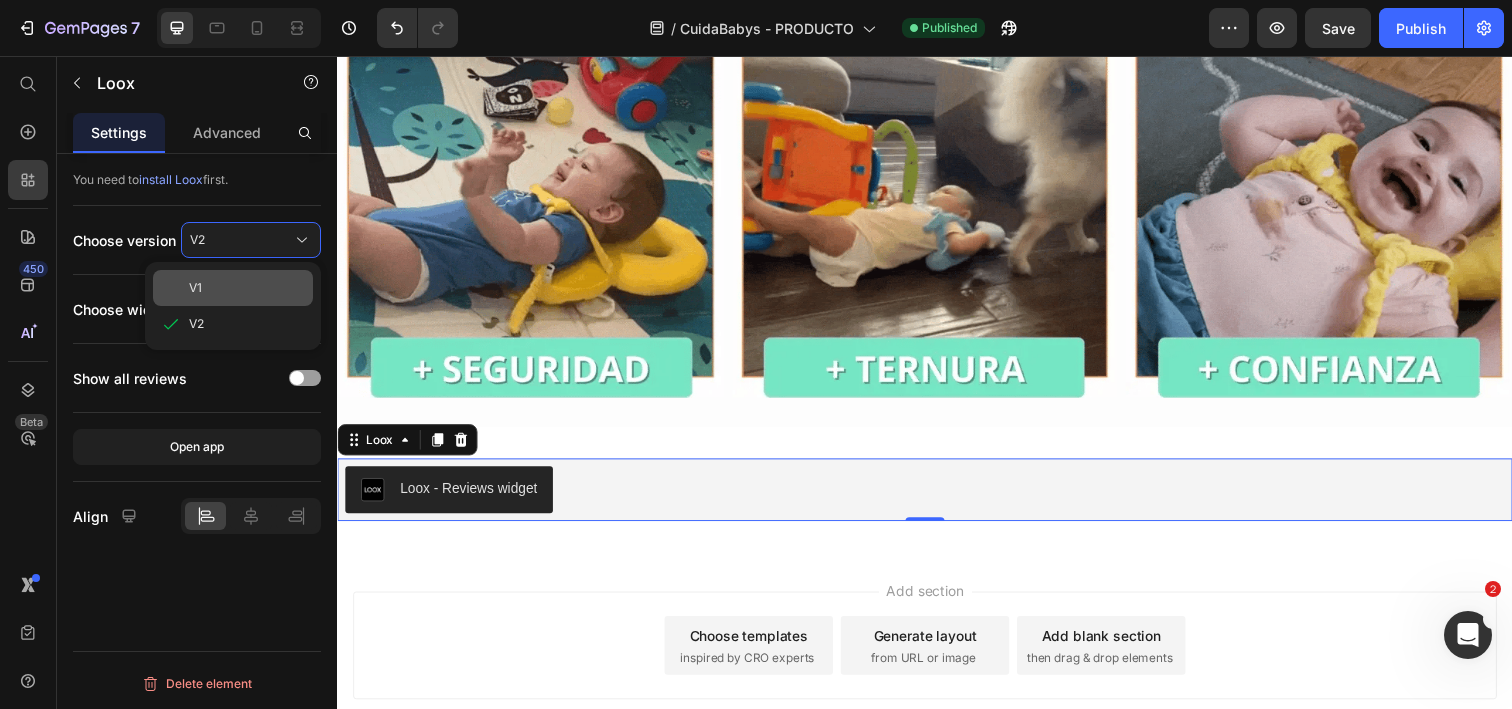 click on "V1" at bounding box center [247, 288] 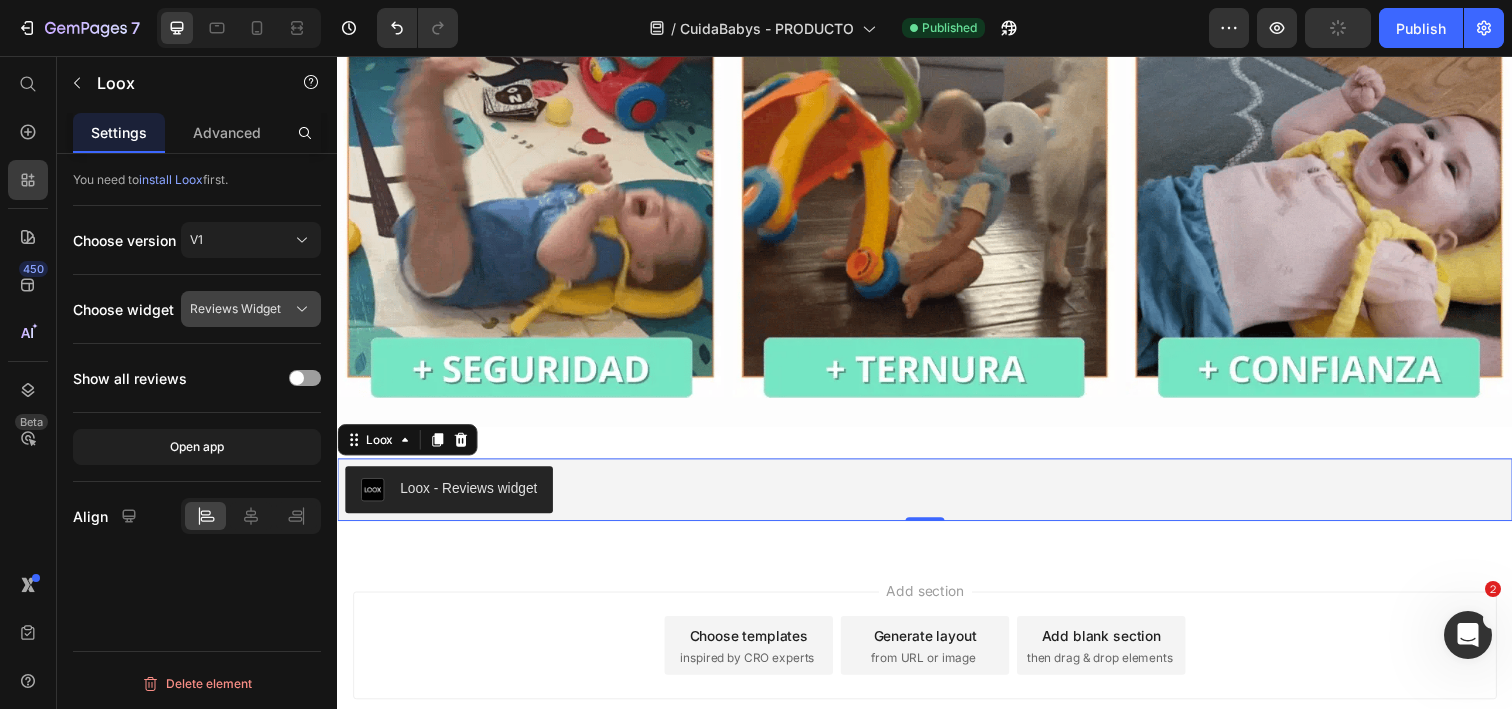 click on "Reviews Widget" at bounding box center (235, 309) 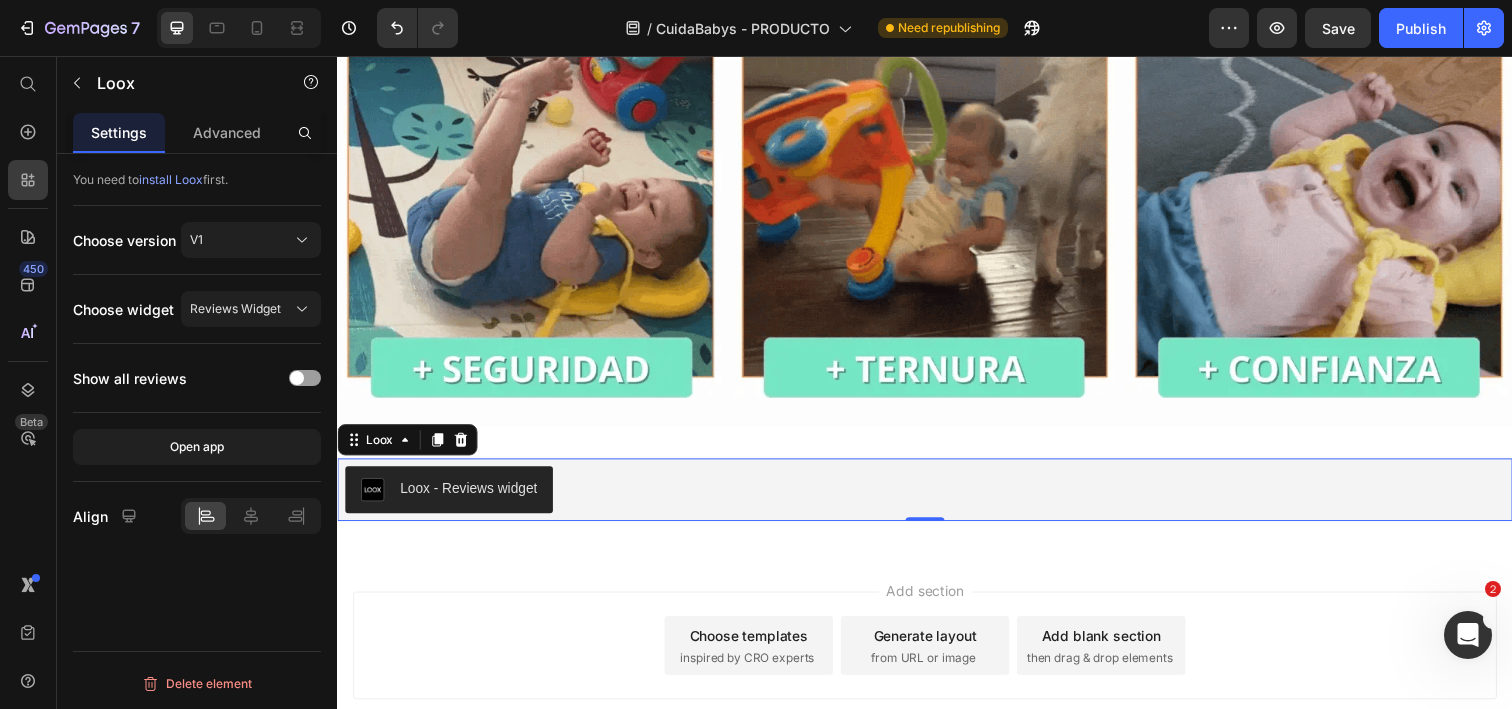 click on "Choose widget" at bounding box center (123, 309) 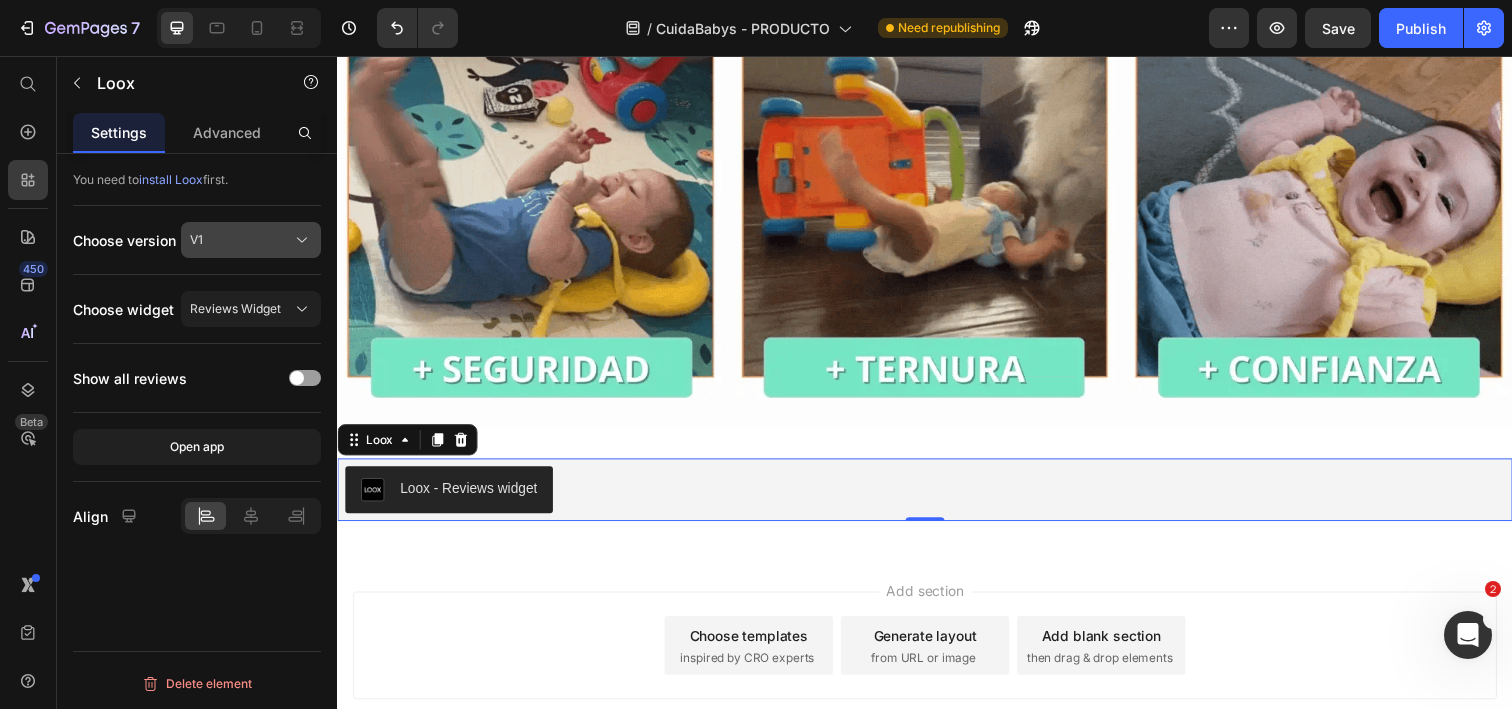 click on "V1" at bounding box center [251, 240] 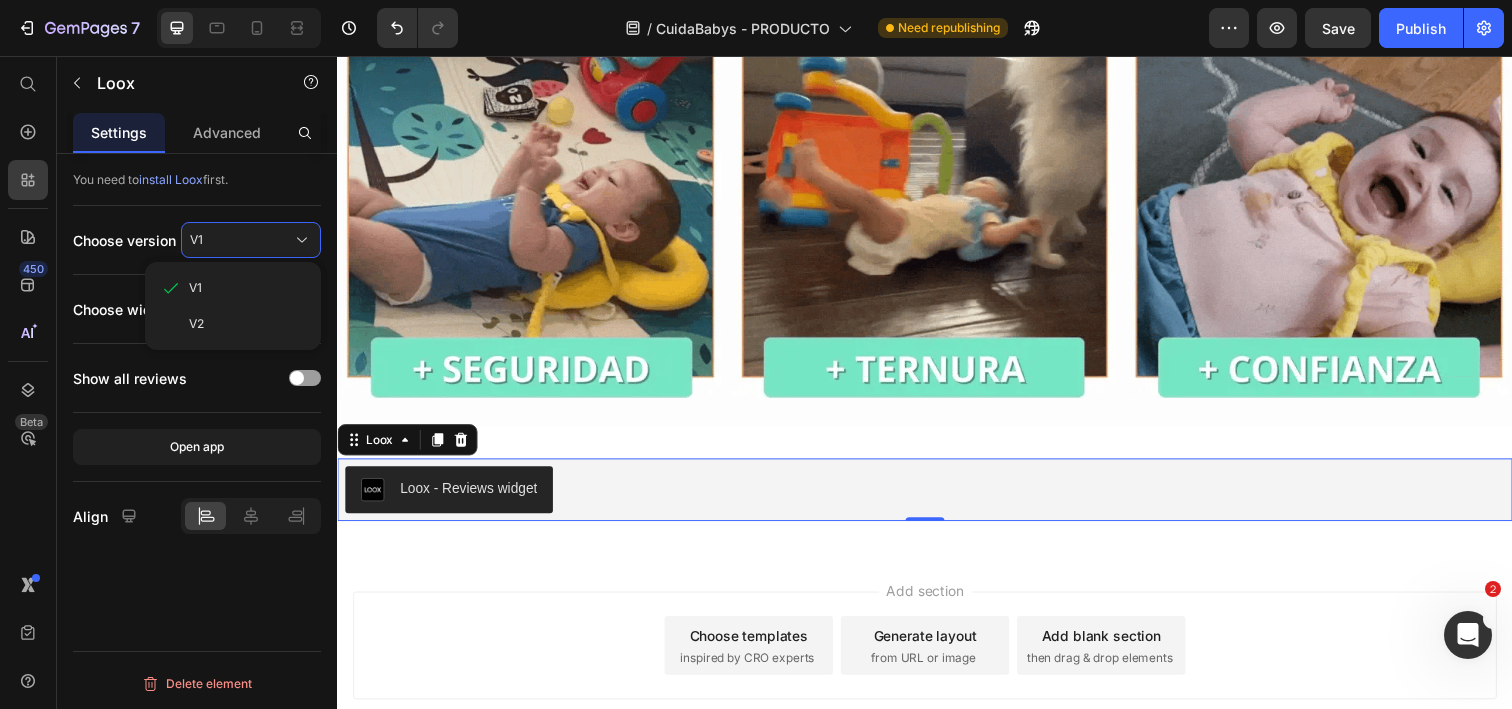 click on "Choose version" at bounding box center (124, 240) 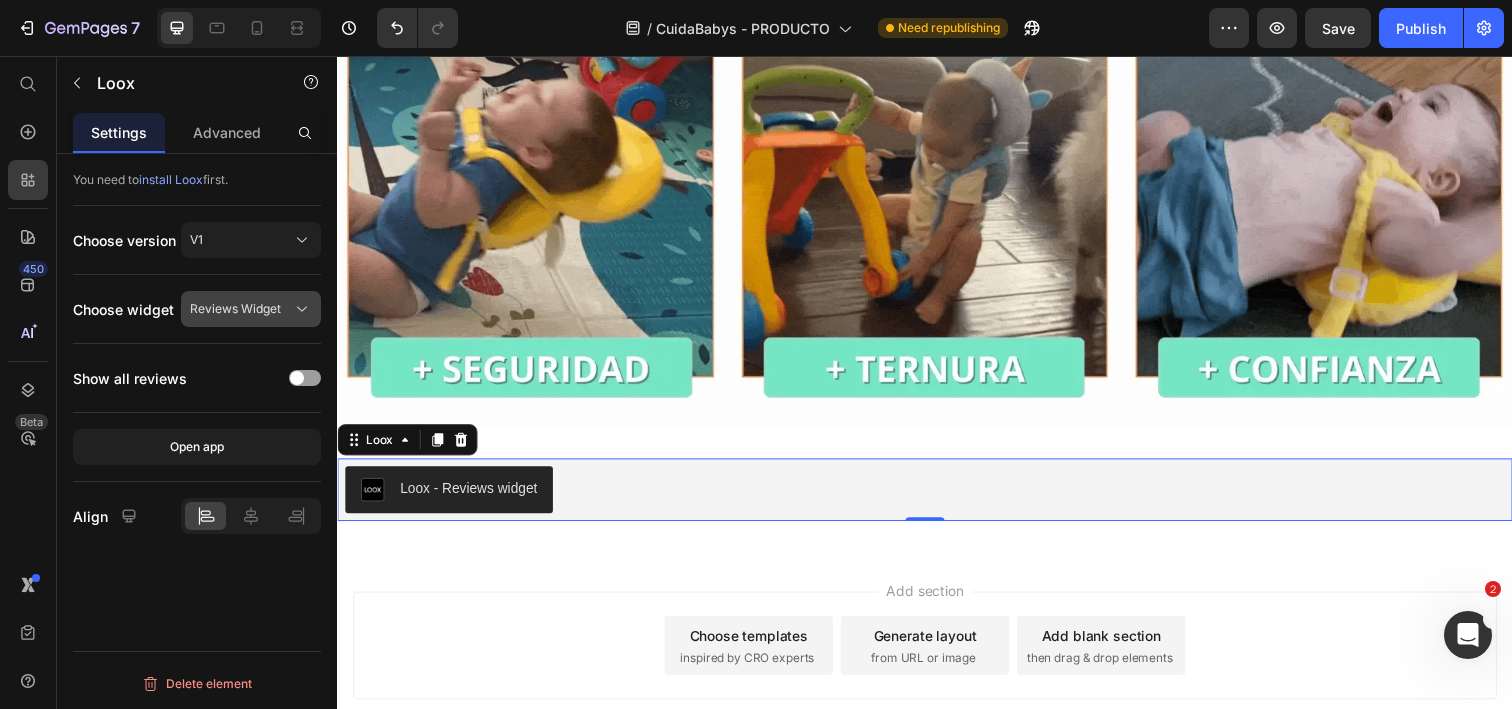 click on "Reviews Widget" at bounding box center (251, 309) 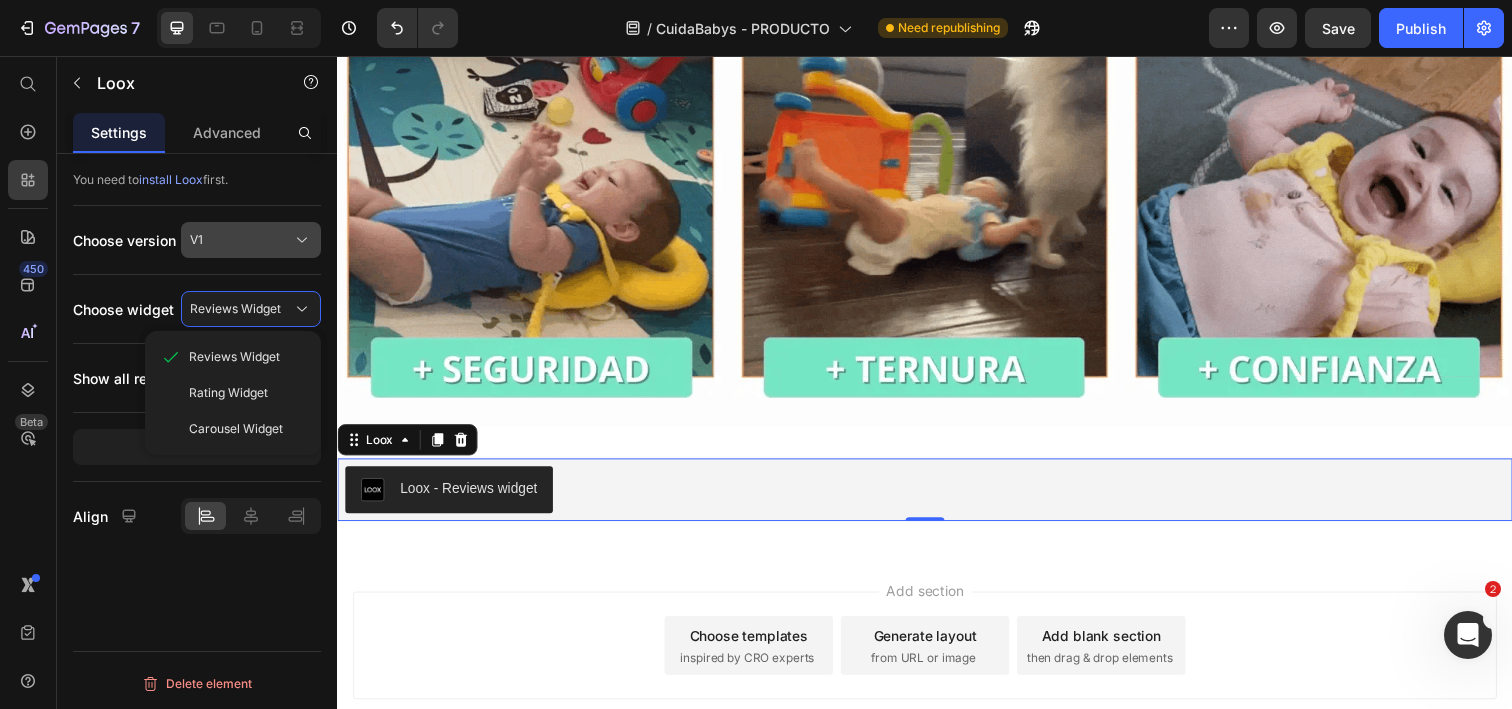 click on "V1" at bounding box center (251, 240) 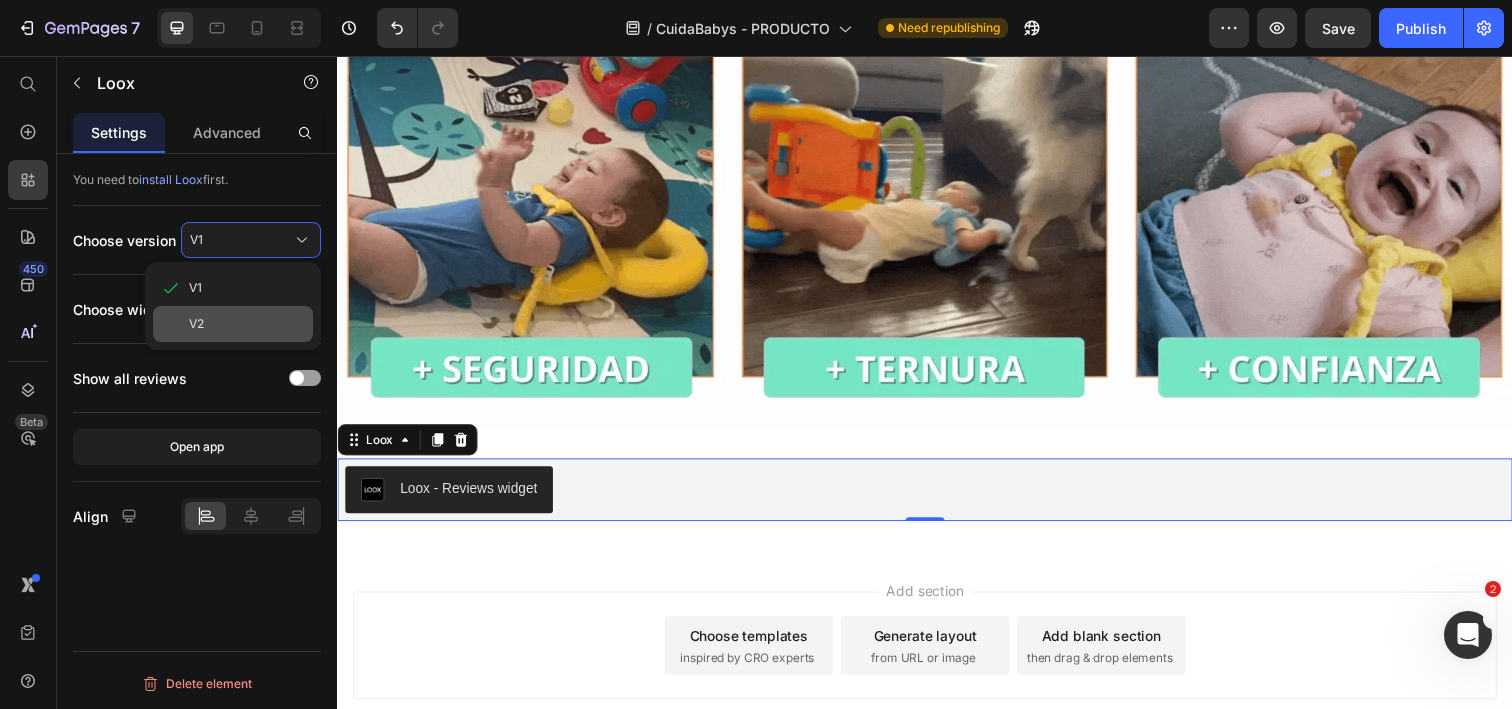 click on "V2" 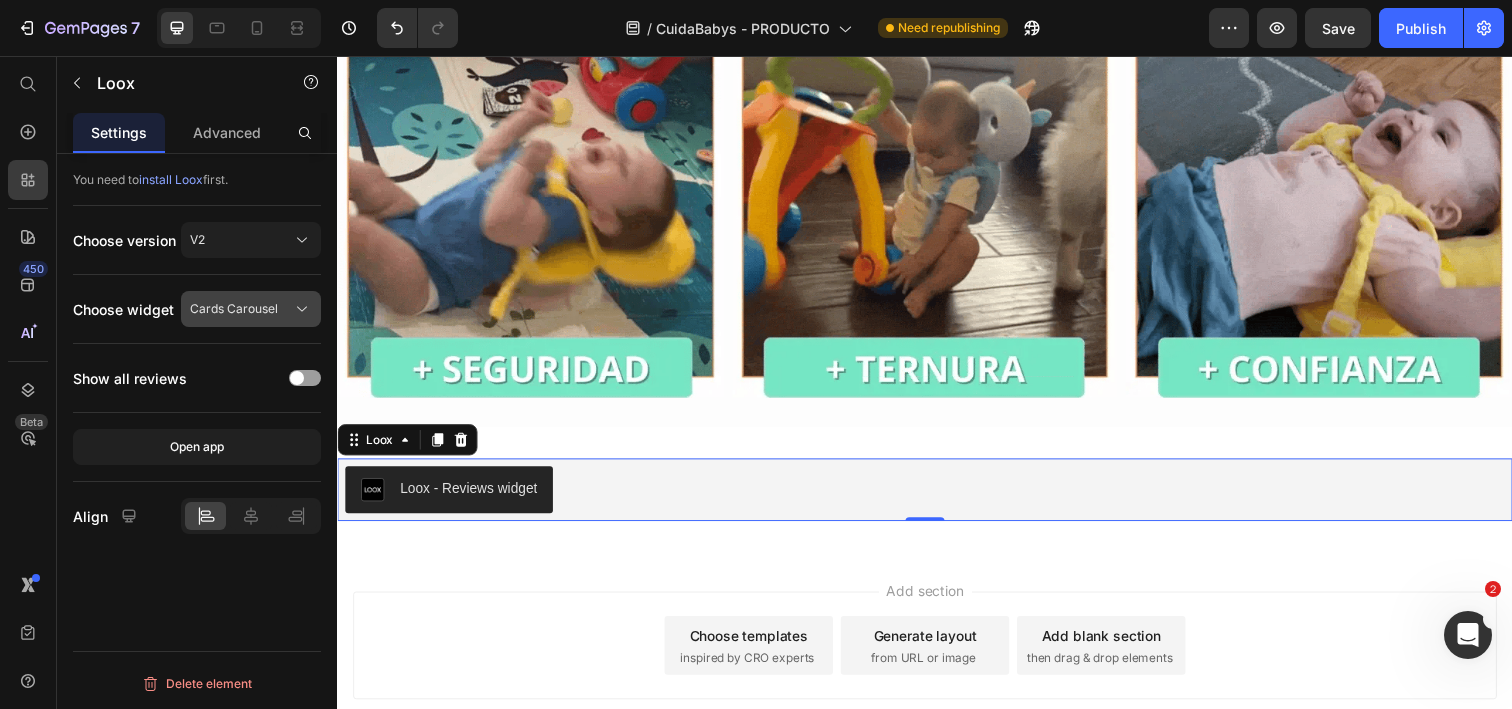 click on "Cards Carousel" at bounding box center [234, 309] 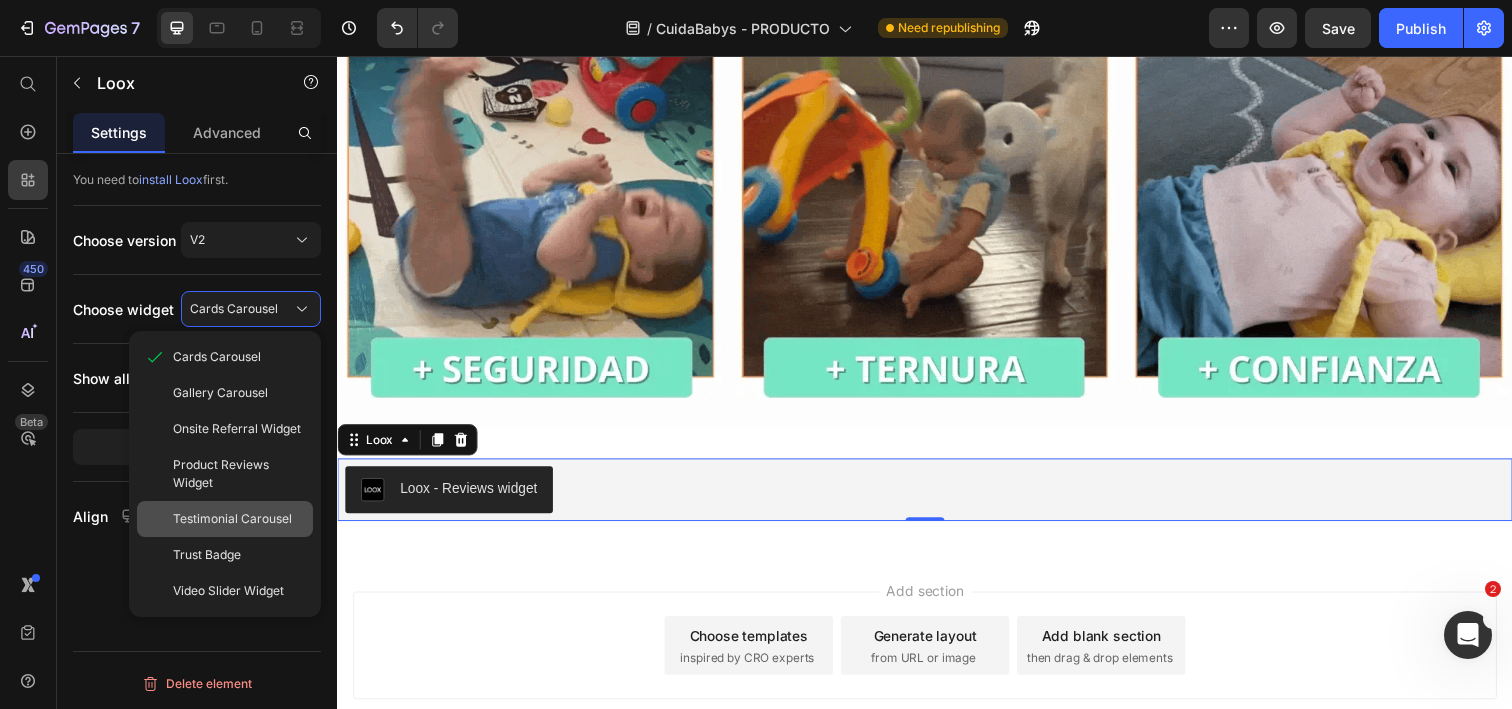 type 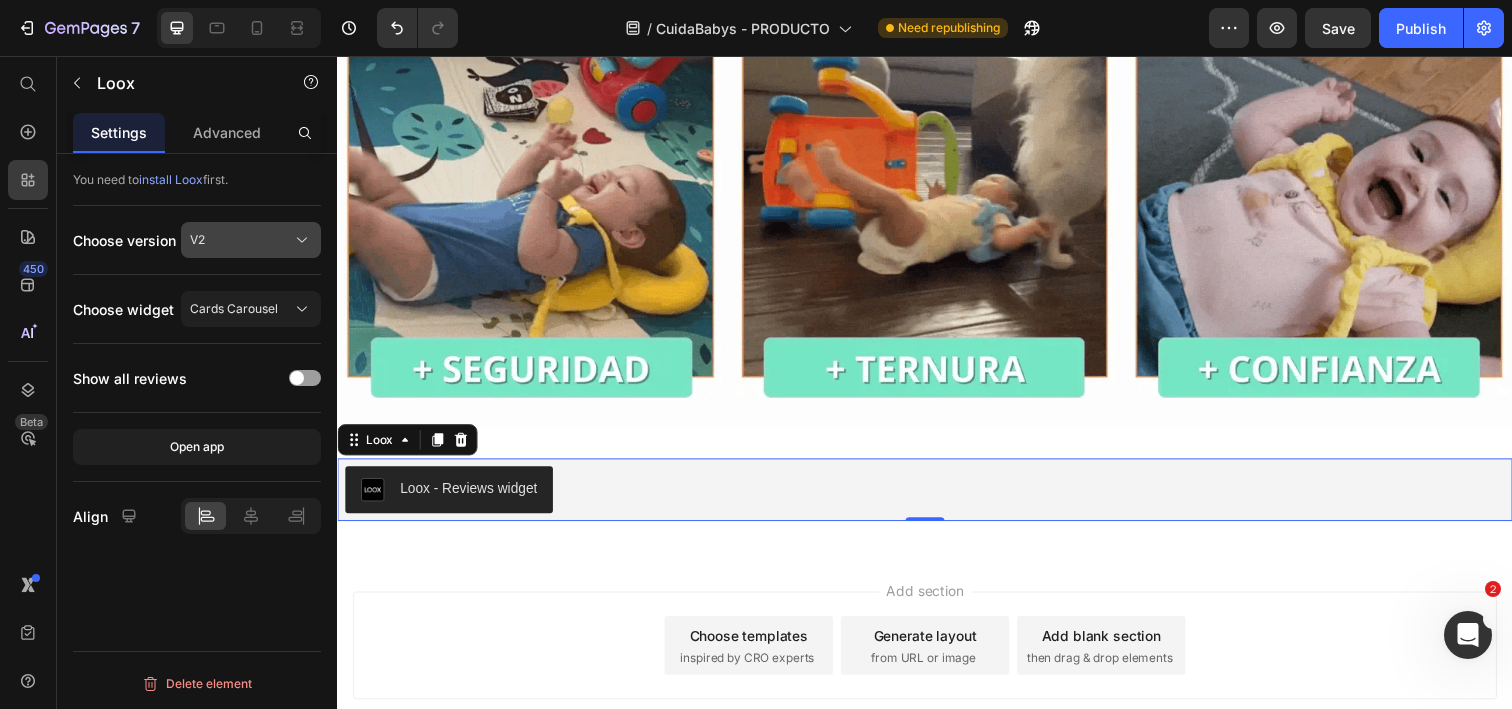 click on "V2" 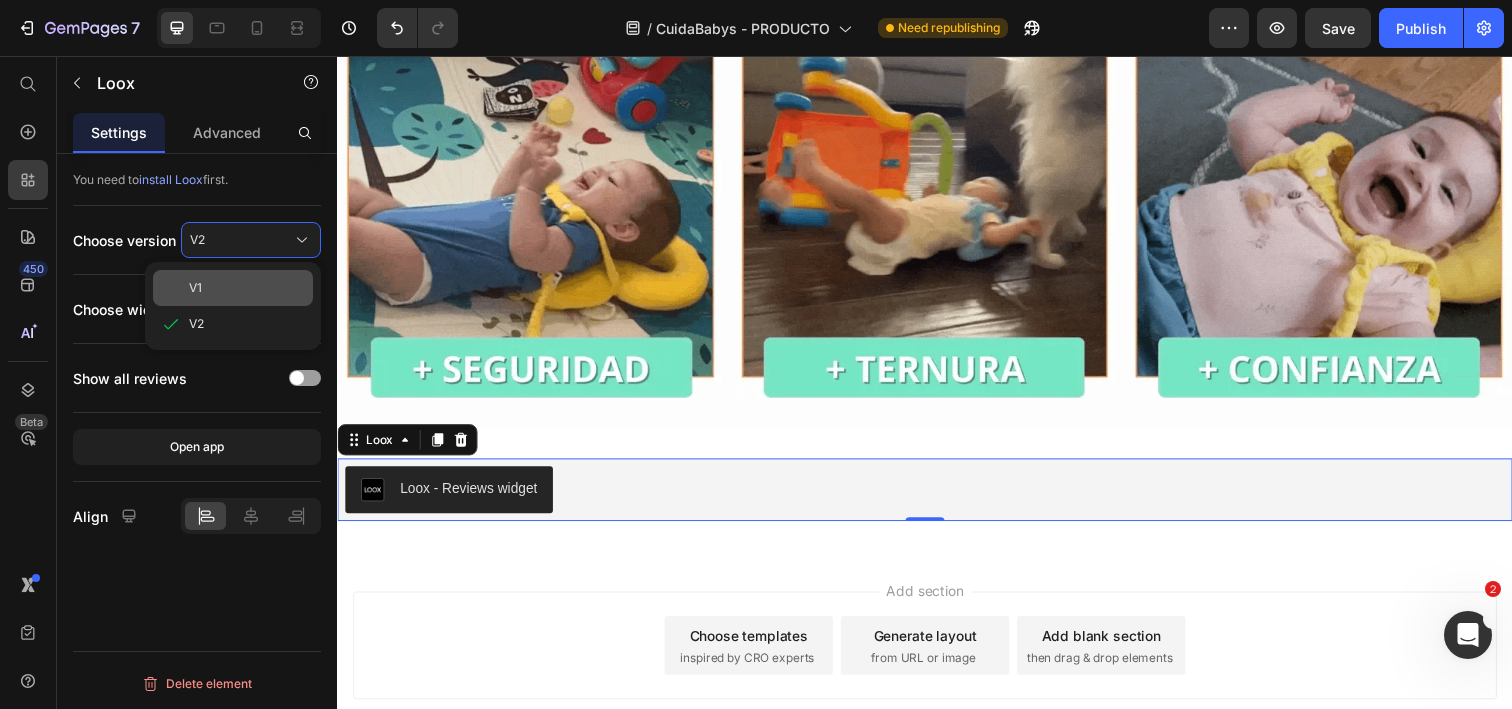 click on "V1" at bounding box center [247, 288] 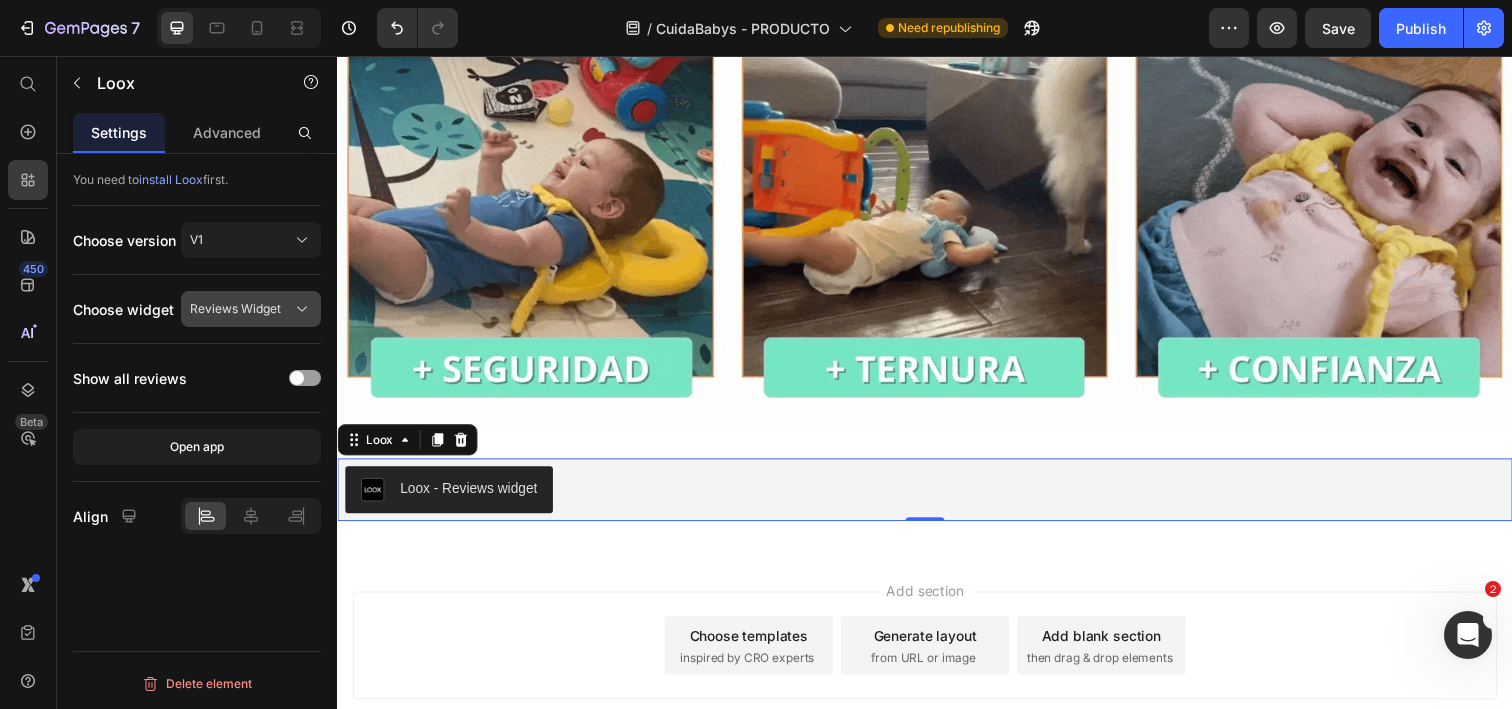 click on "Reviews Widget" at bounding box center [235, 309] 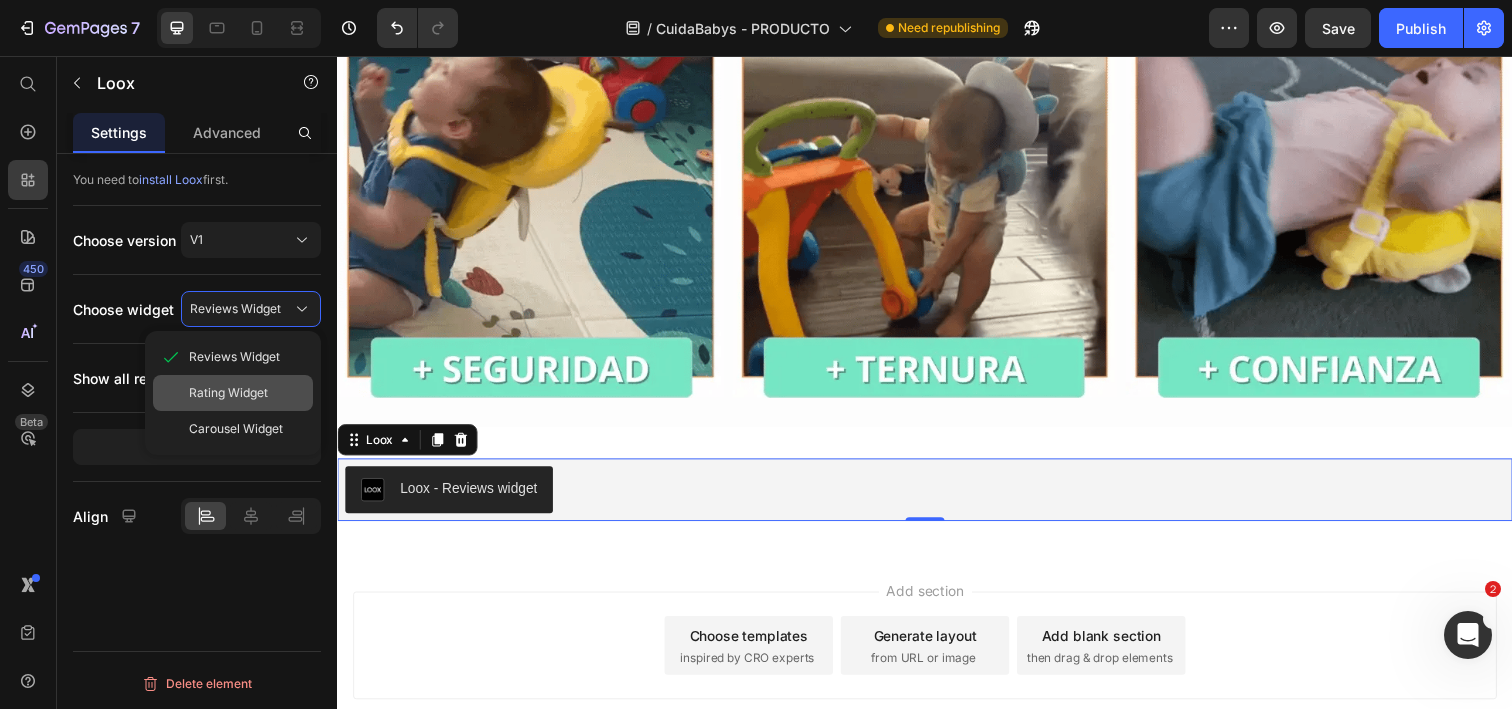 type 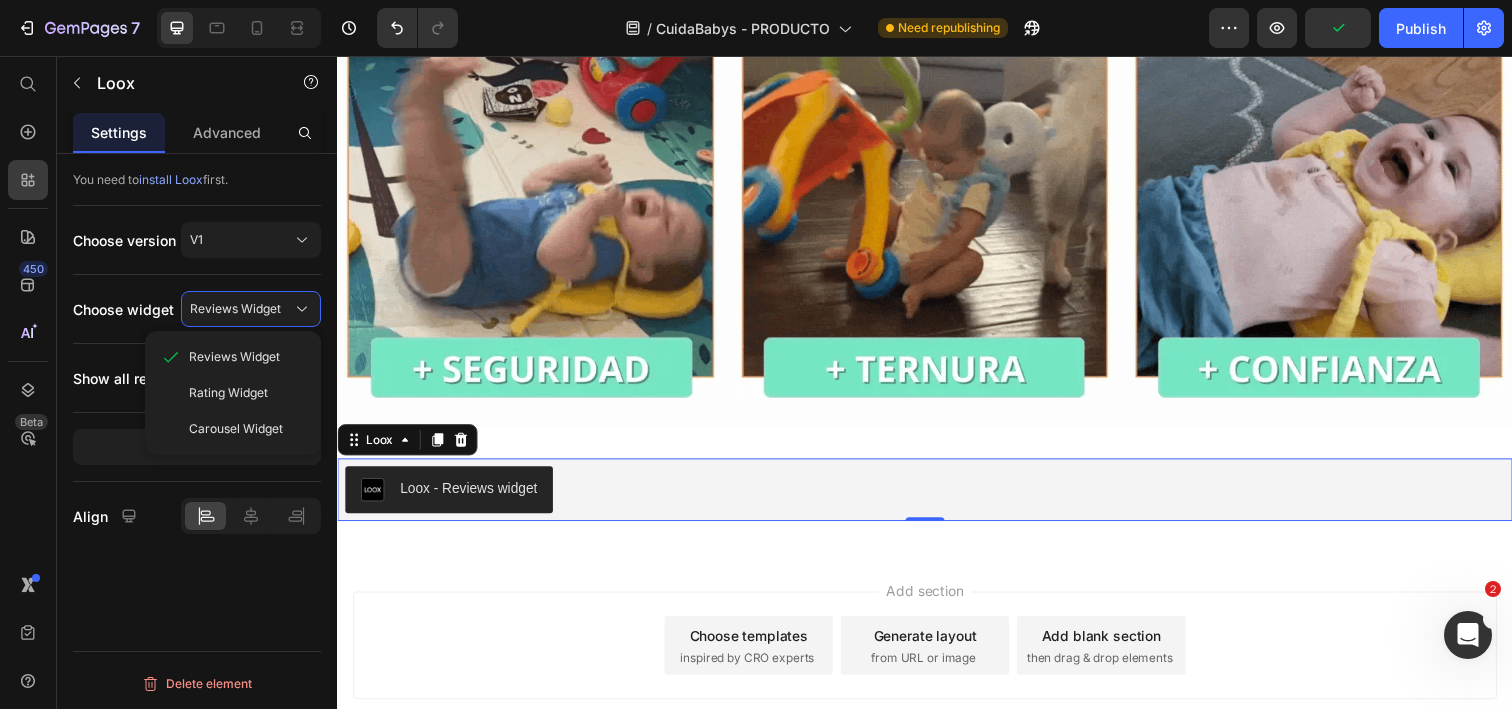 click on "Show all reviews" at bounding box center (130, 378) 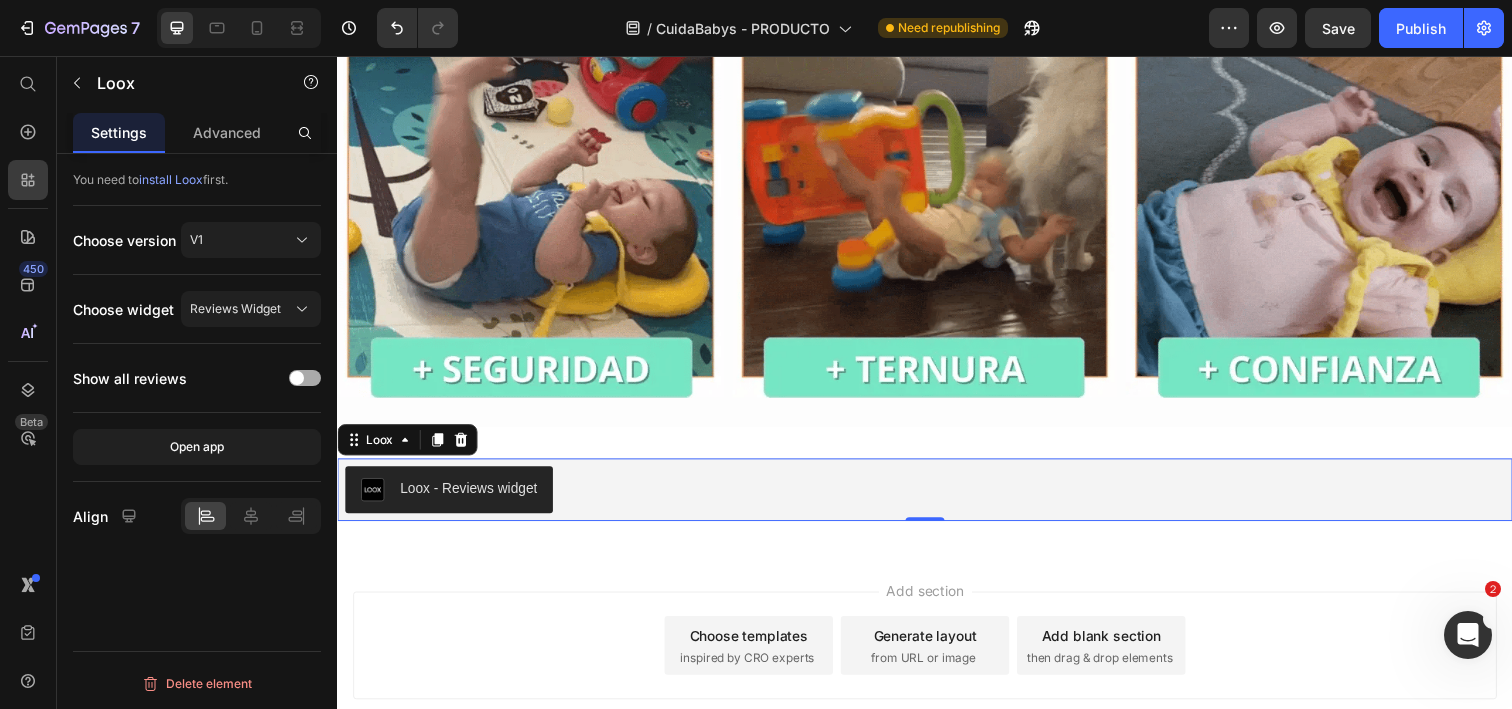 click at bounding box center (305, 378) 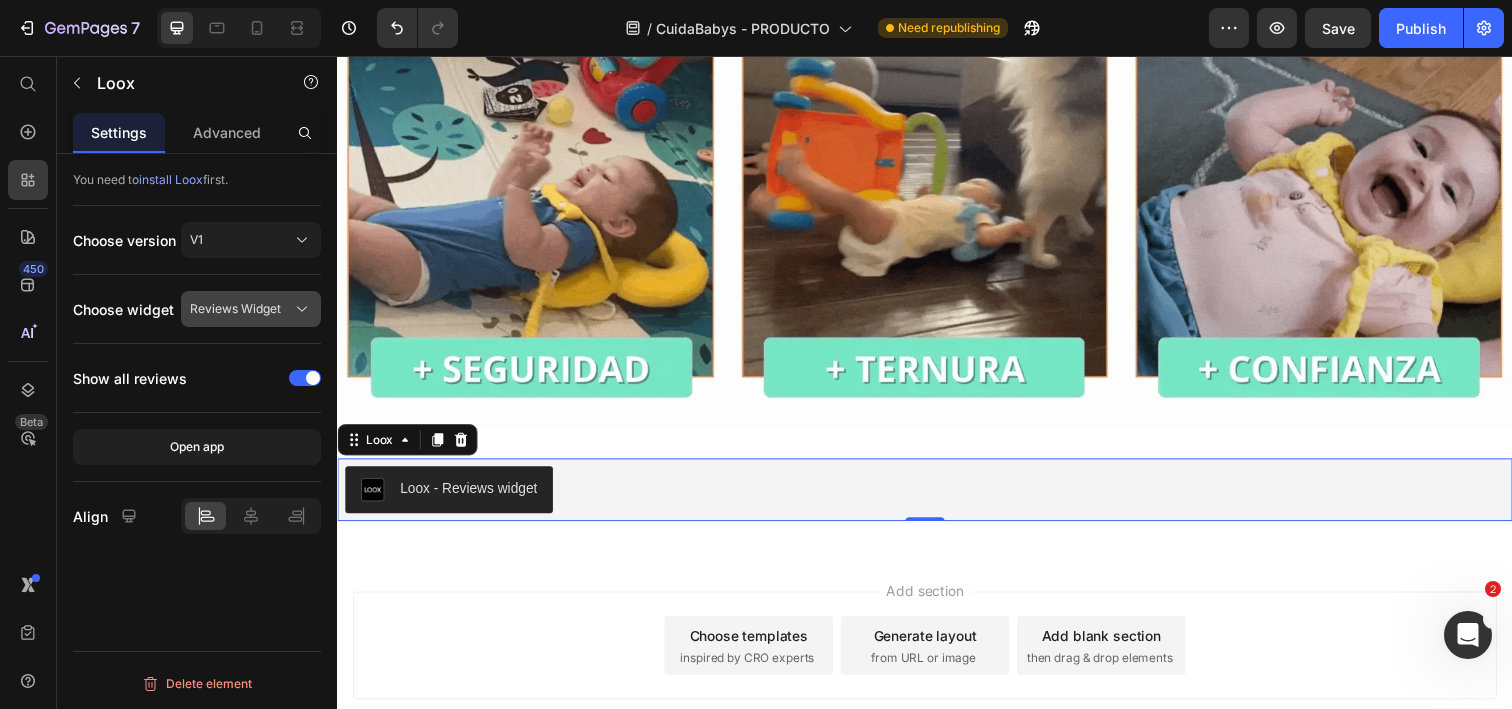 click on "Reviews Widget" at bounding box center (235, 309) 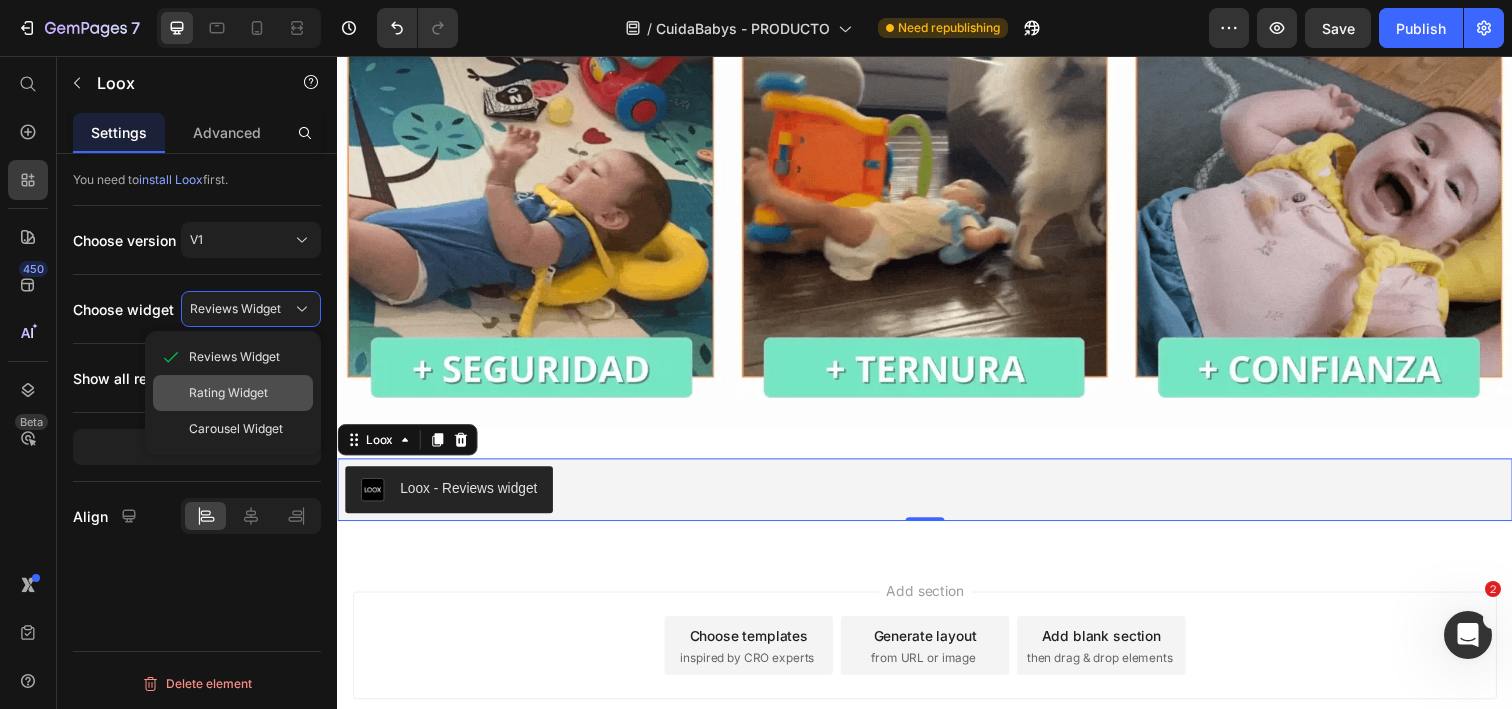 click on "Rating Widget" at bounding box center [228, 393] 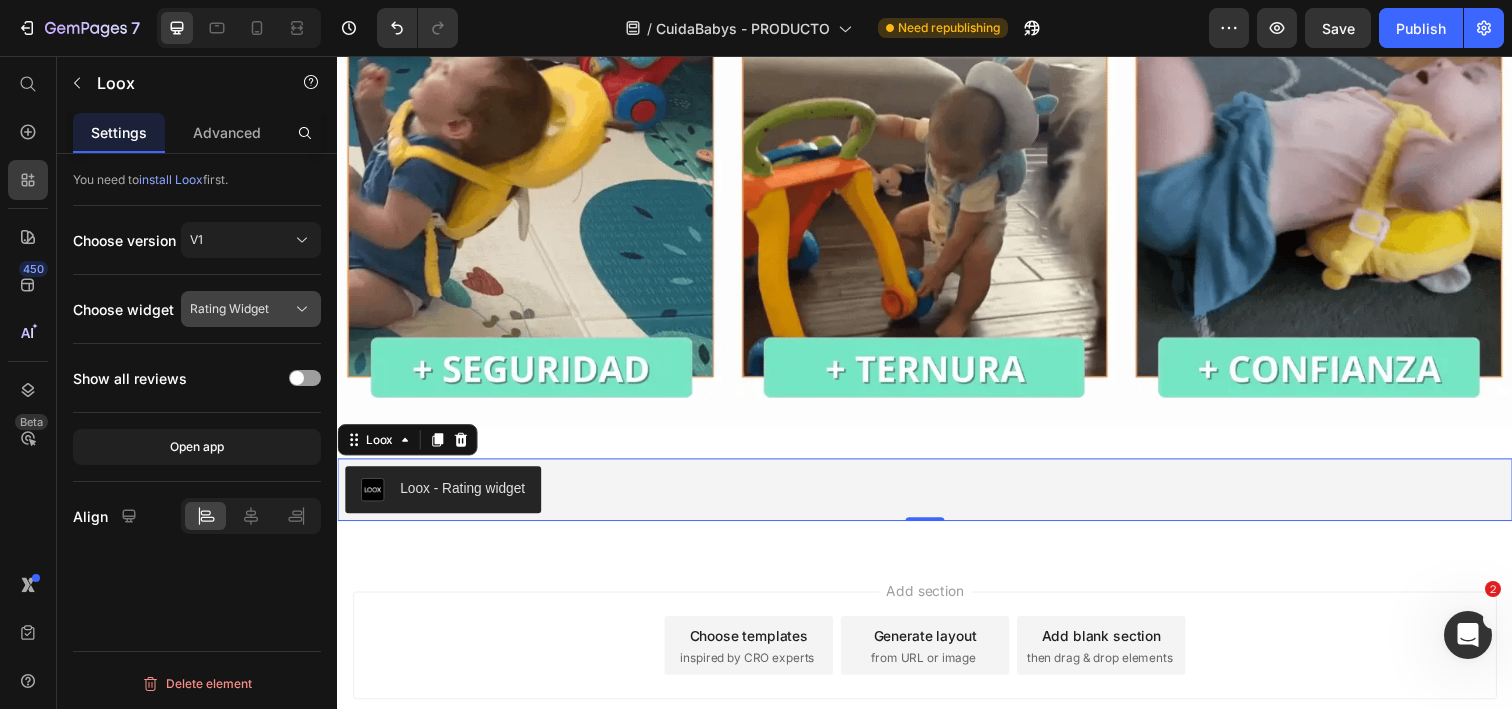 click on "Rating Widget" at bounding box center (229, 309) 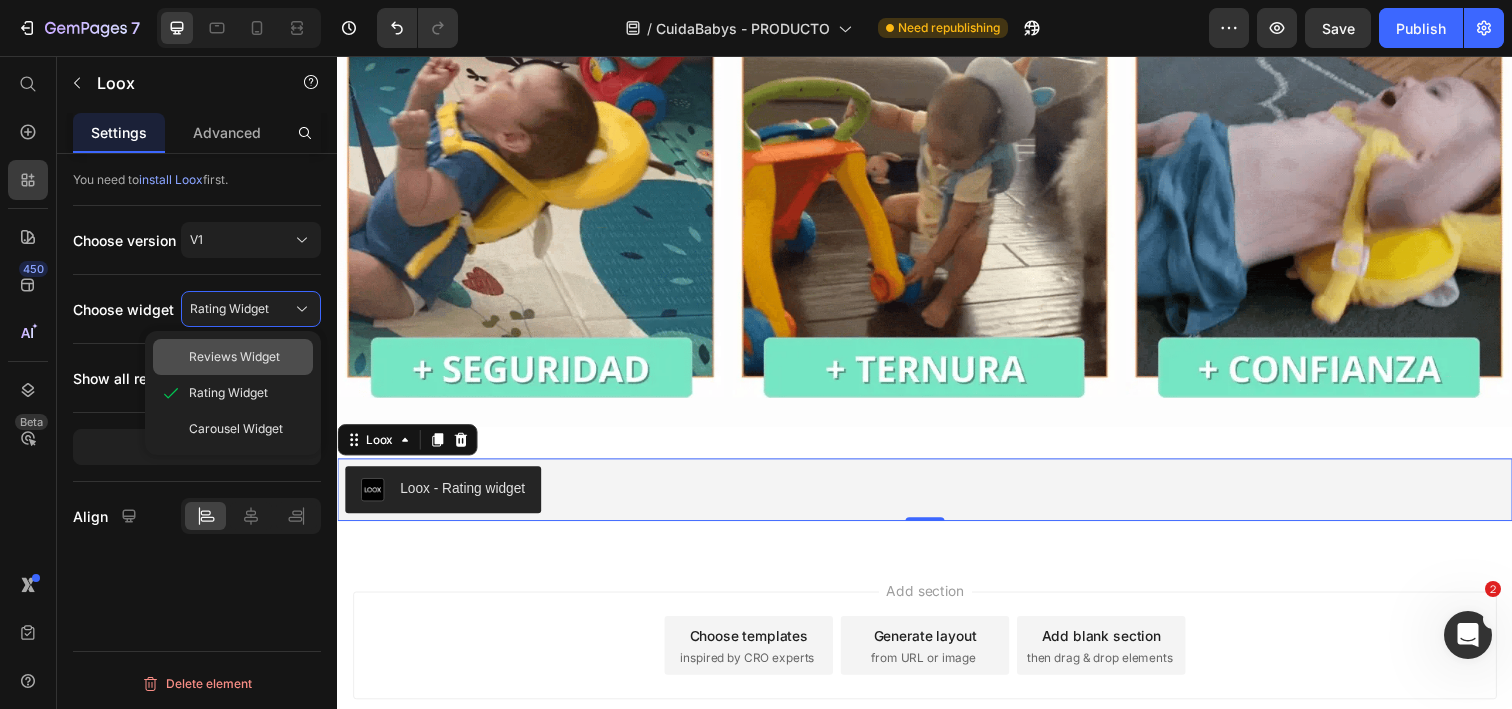 click on "Reviews Widget" at bounding box center [234, 357] 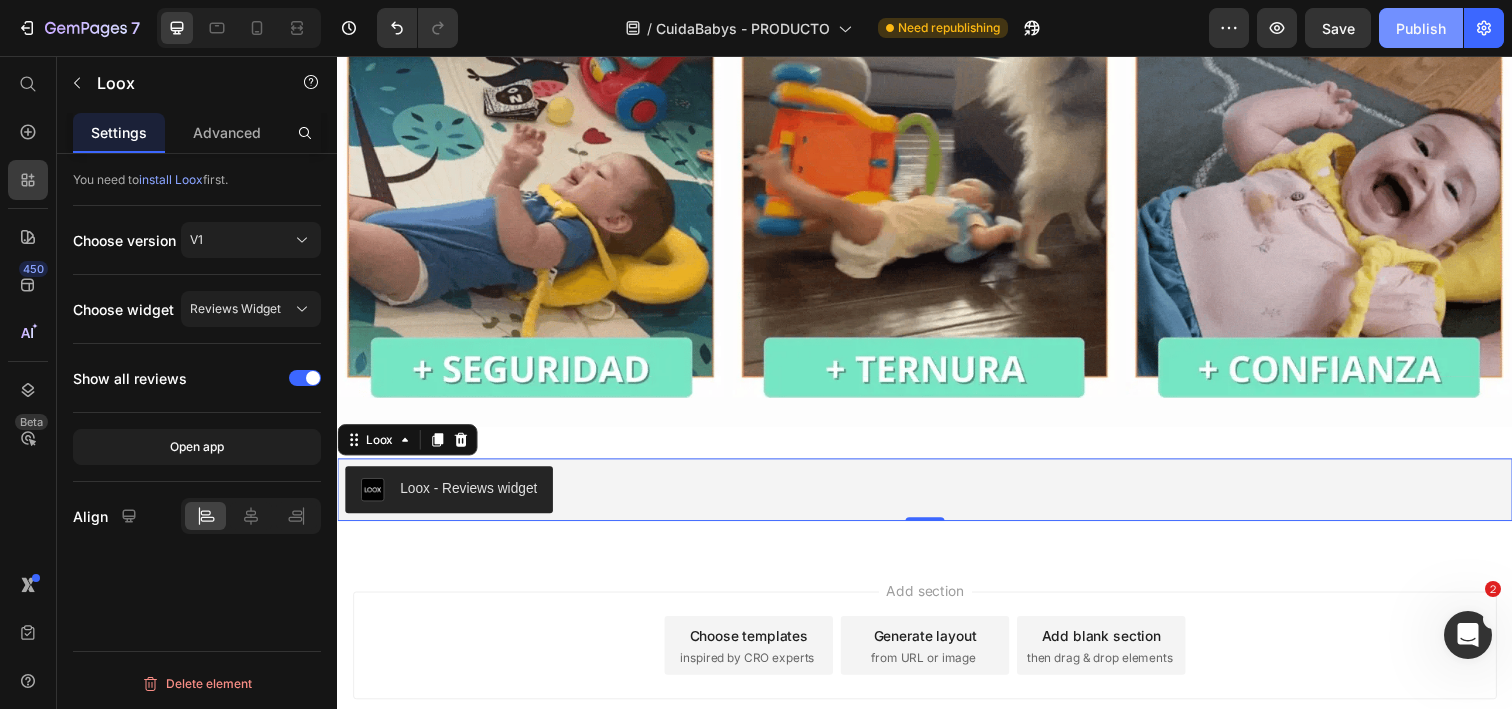 click on "Publish" at bounding box center (1421, 28) 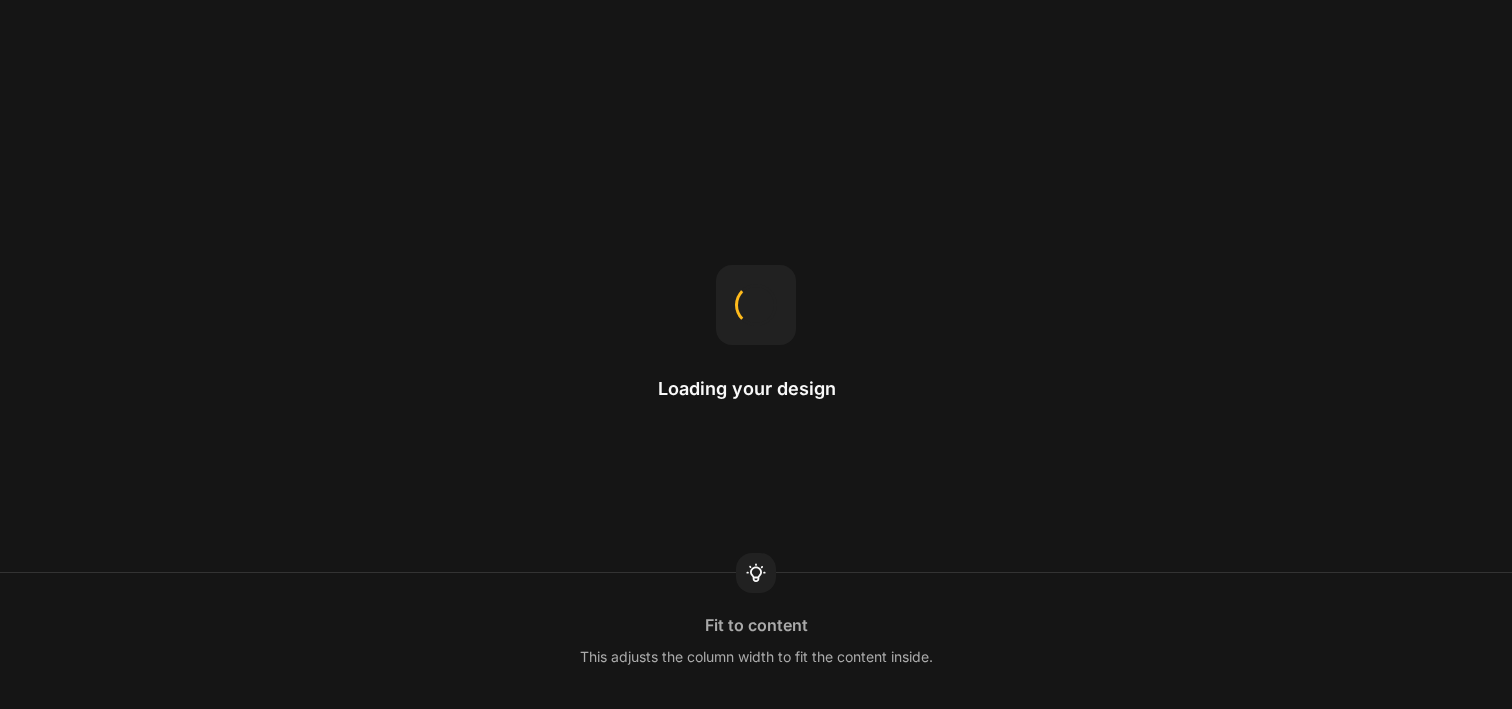 scroll, scrollTop: 0, scrollLeft: 0, axis: both 